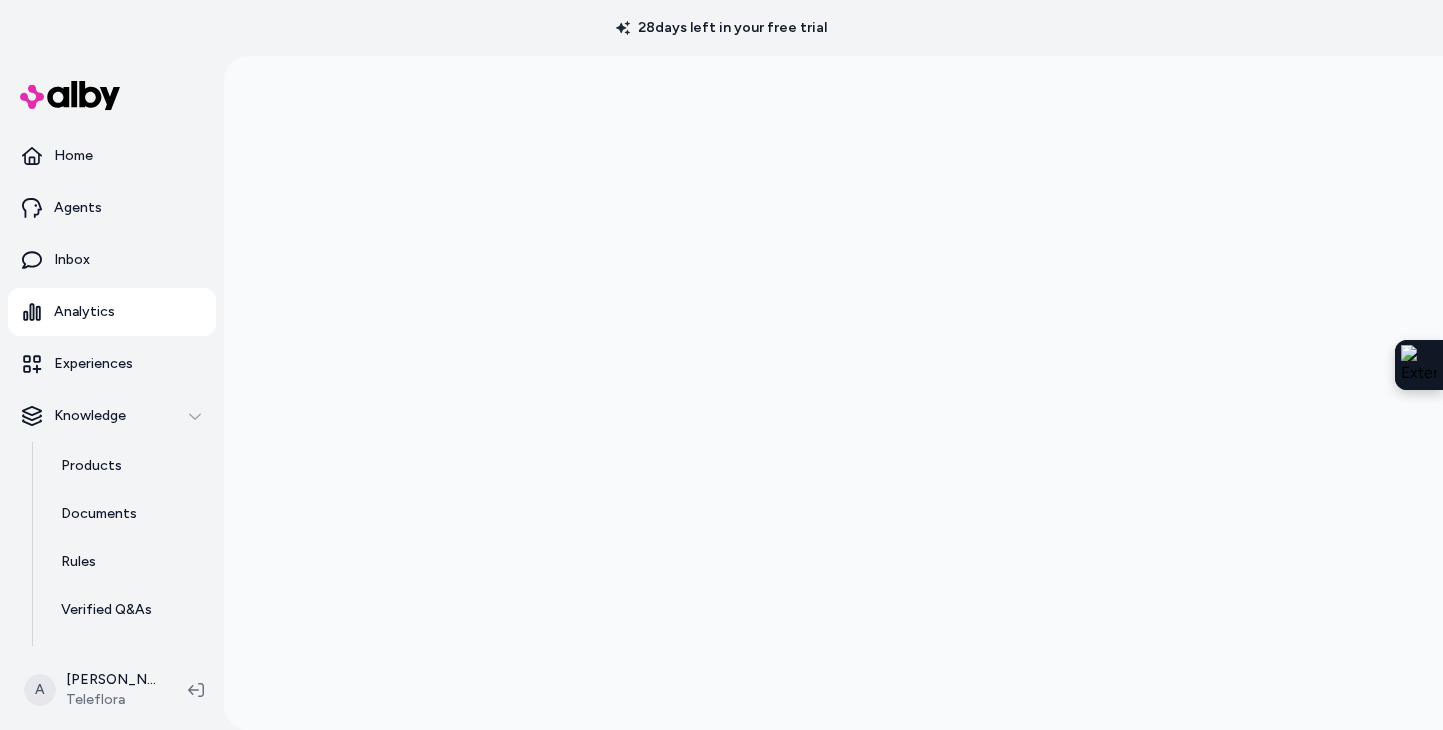scroll, scrollTop: 0, scrollLeft: 0, axis: both 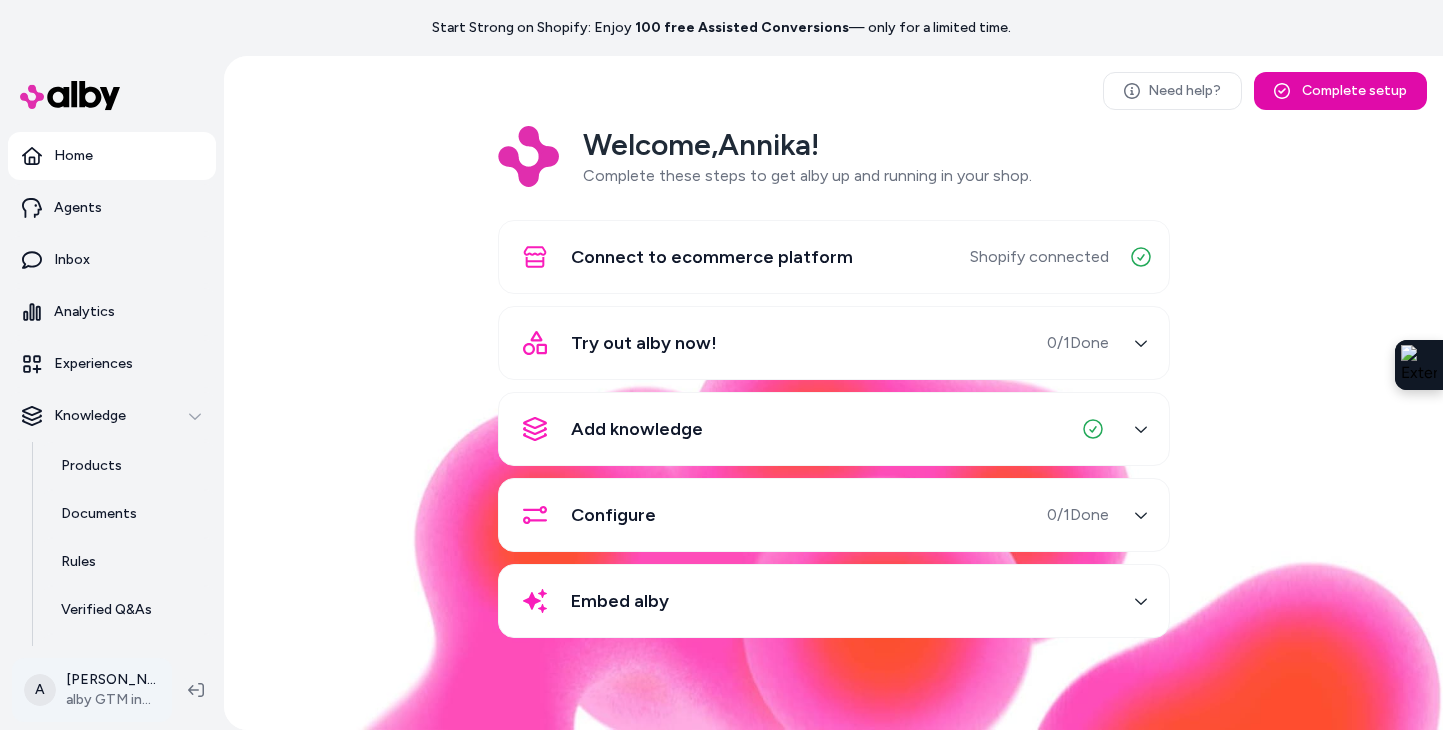 click on "Start Strong on Shopify: Enjoy   100 free Assisted Conversions  — only for a limited time. Home Agents Inbox Analytics Experiences Knowledge Products Documents Rules Verified Q&As Reviews Survey Questions Integrations A [PERSON_NAME] alby GTM internal   Need help?  Complete setup Welcome,  [PERSON_NAME] ! Complete these steps to get alby up and running in your shop. Connect to ecommerce platform Shopify connected   Try out alby now! 0 / 1  Done Add knowledge Configure 0 / 1  Done Embed alby" at bounding box center [721, 365] 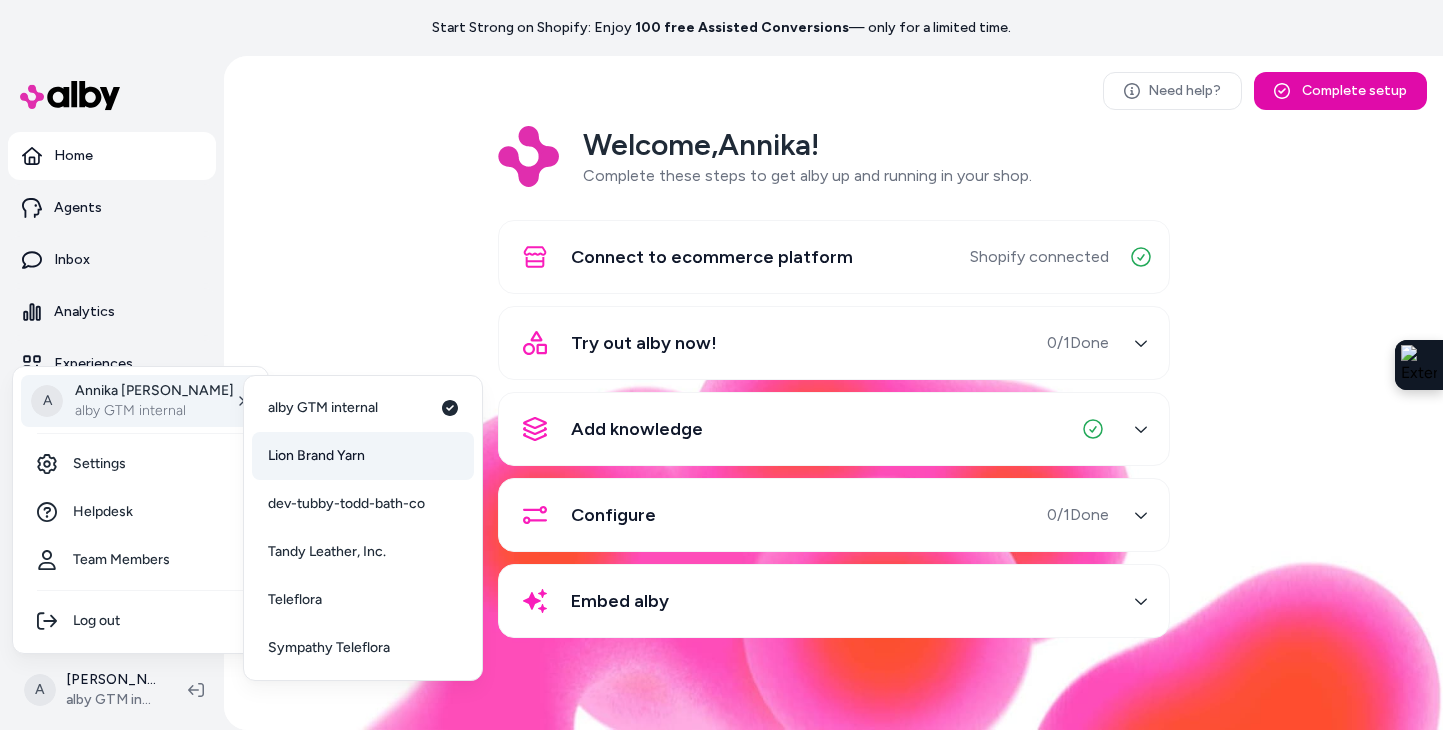 click on "Lion Brand Yarn" at bounding box center (363, 456) 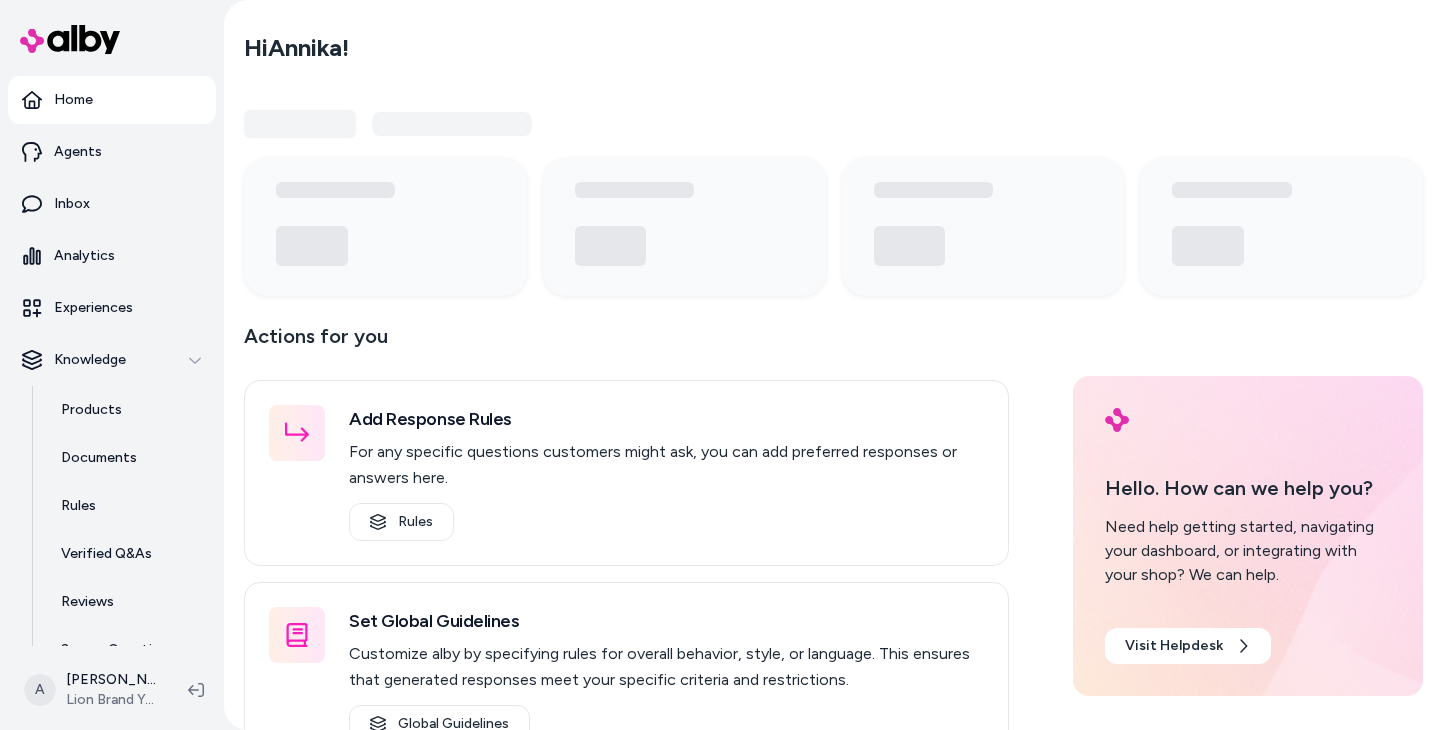 scroll, scrollTop: 0, scrollLeft: 0, axis: both 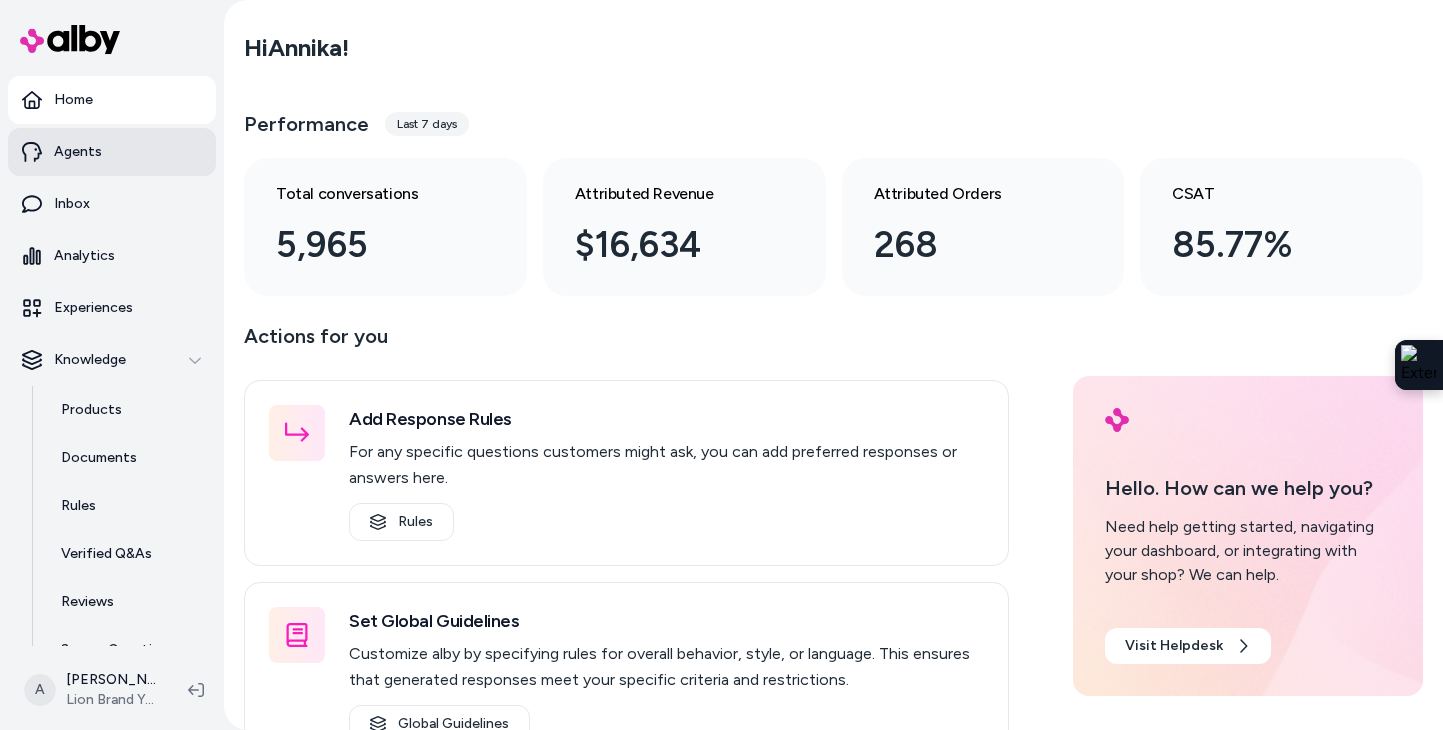 click on "Agents" at bounding box center (112, 152) 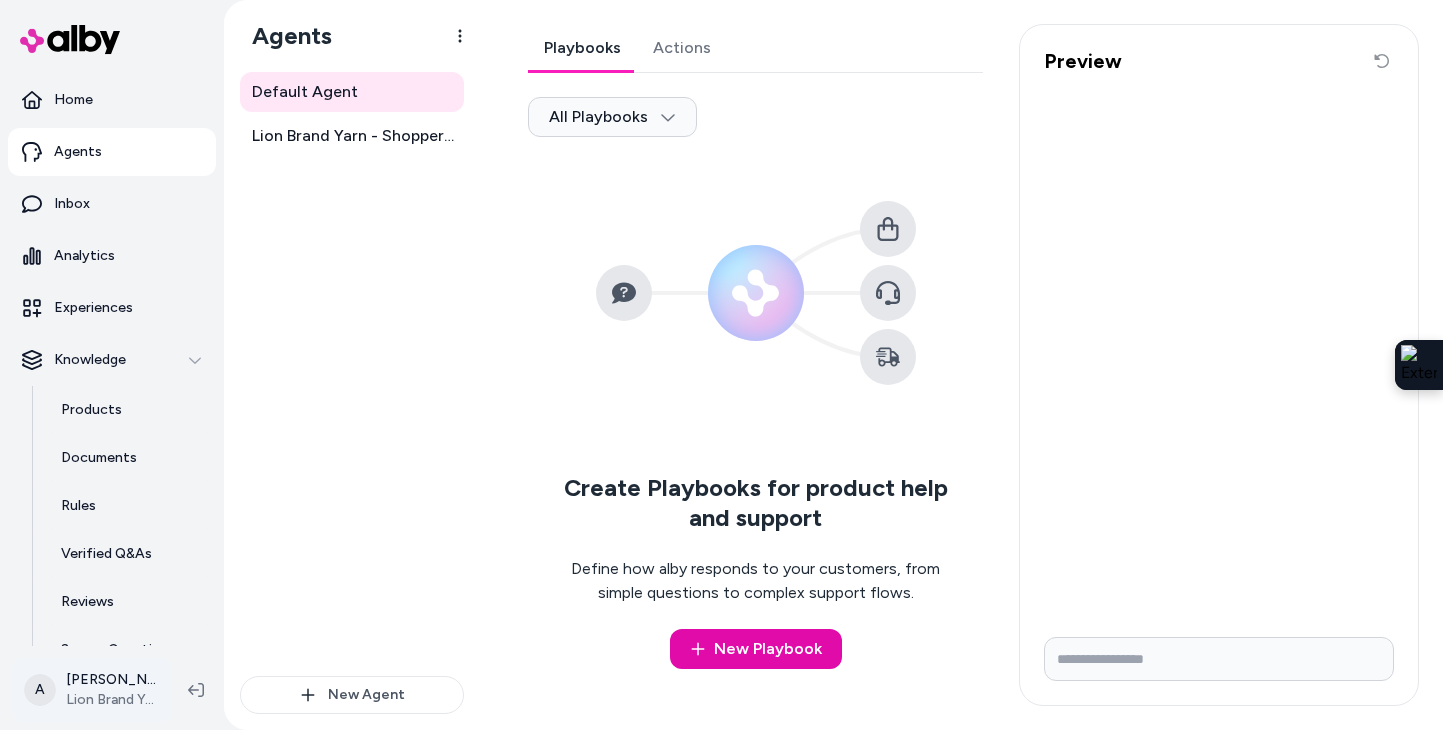click on "Home Agents Inbox Analytics Experiences Knowledge Products Documents Rules Verified Q&As Reviews Survey Questions Integrations A Annika Riviello Lion Brand Yarn Agents Default Agent Lion Brand Yarn - Shopper Assistant New Agent Default Agent Playbooks Actions All Playbooks Create Playbooks for product help and support Define how alby responds to your customers, from simple questions to complex support flows. New Playbook Preview Reset conversation" at bounding box center (721, 365) 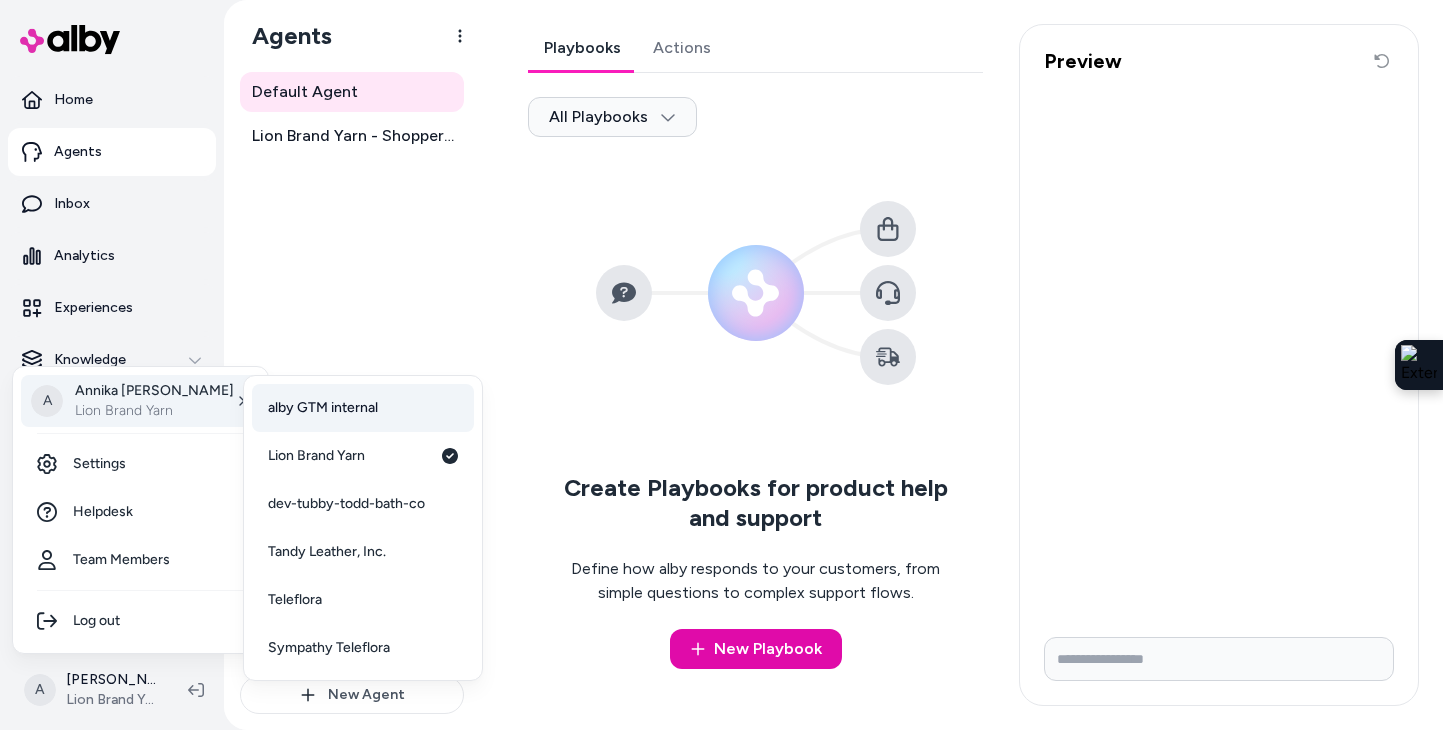 click on "alby GTM internal" at bounding box center [363, 408] 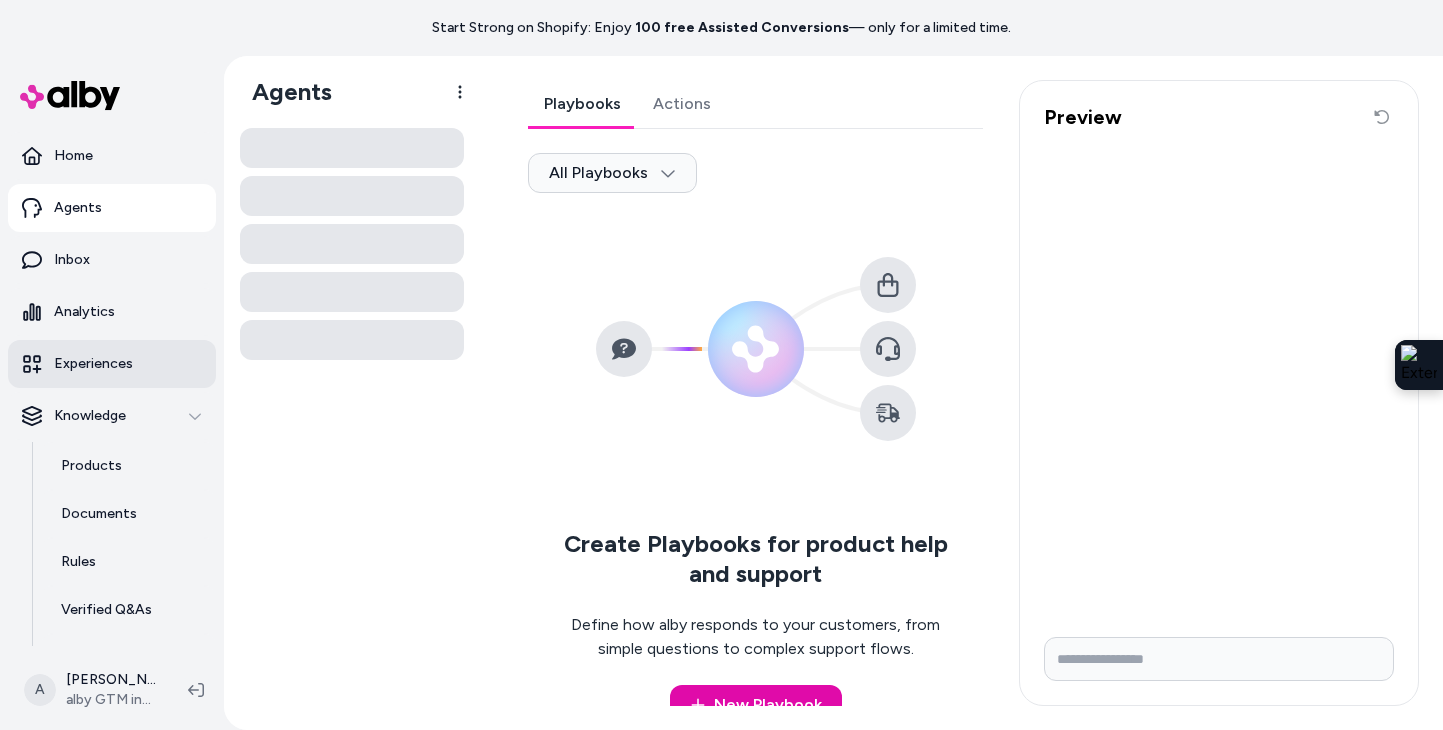 scroll, scrollTop: 0, scrollLeft: 0, axis: both 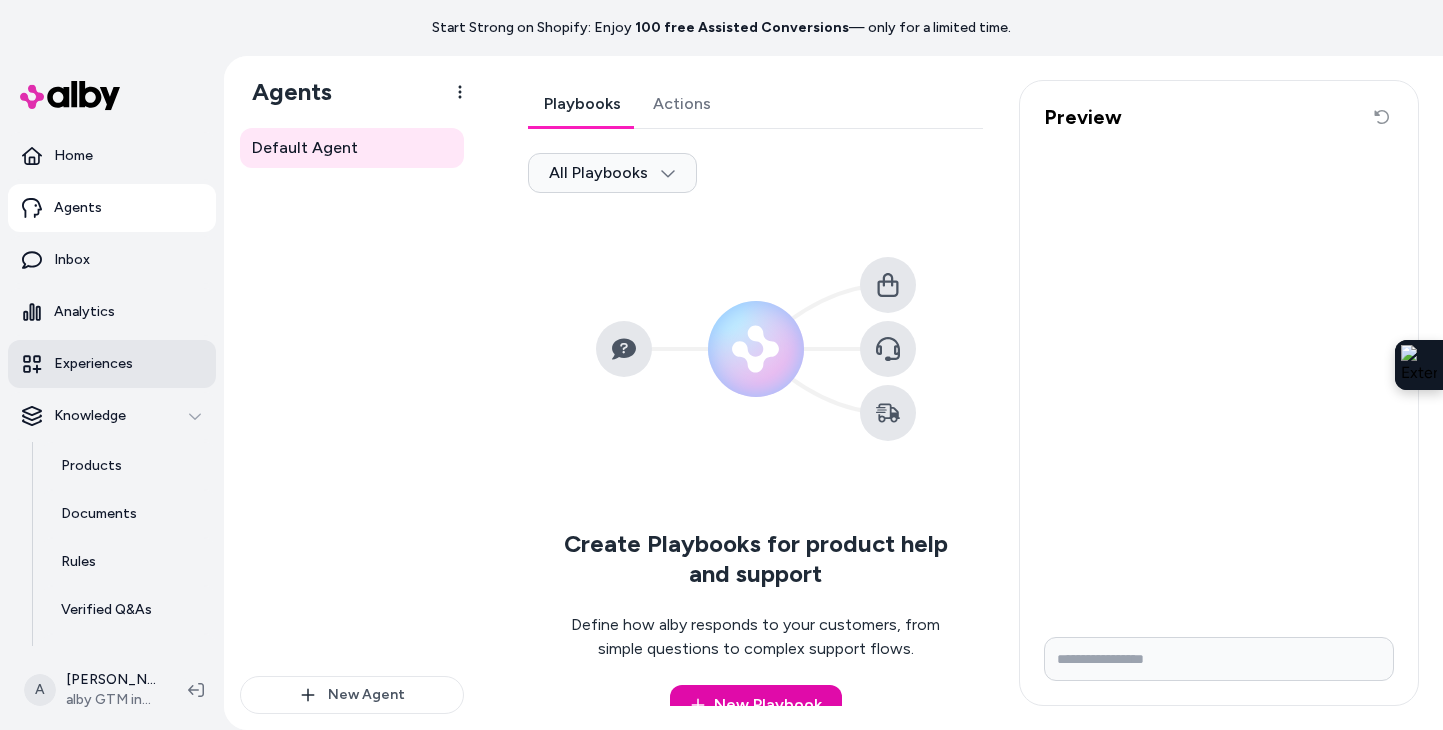 click on "Experiences" at bounding box center (93, 364) 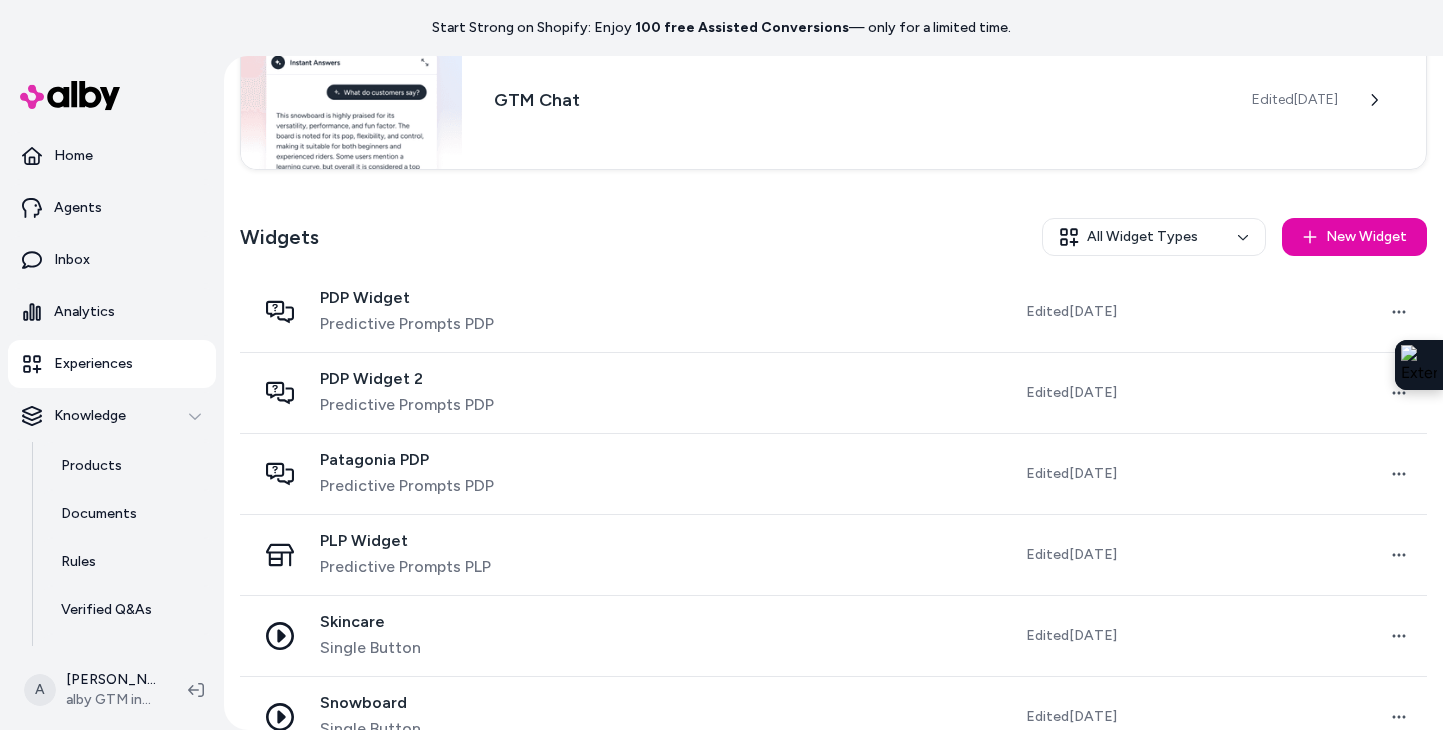 scroll, scrollTop: 197, scrollLeft: 0, axis: vertical 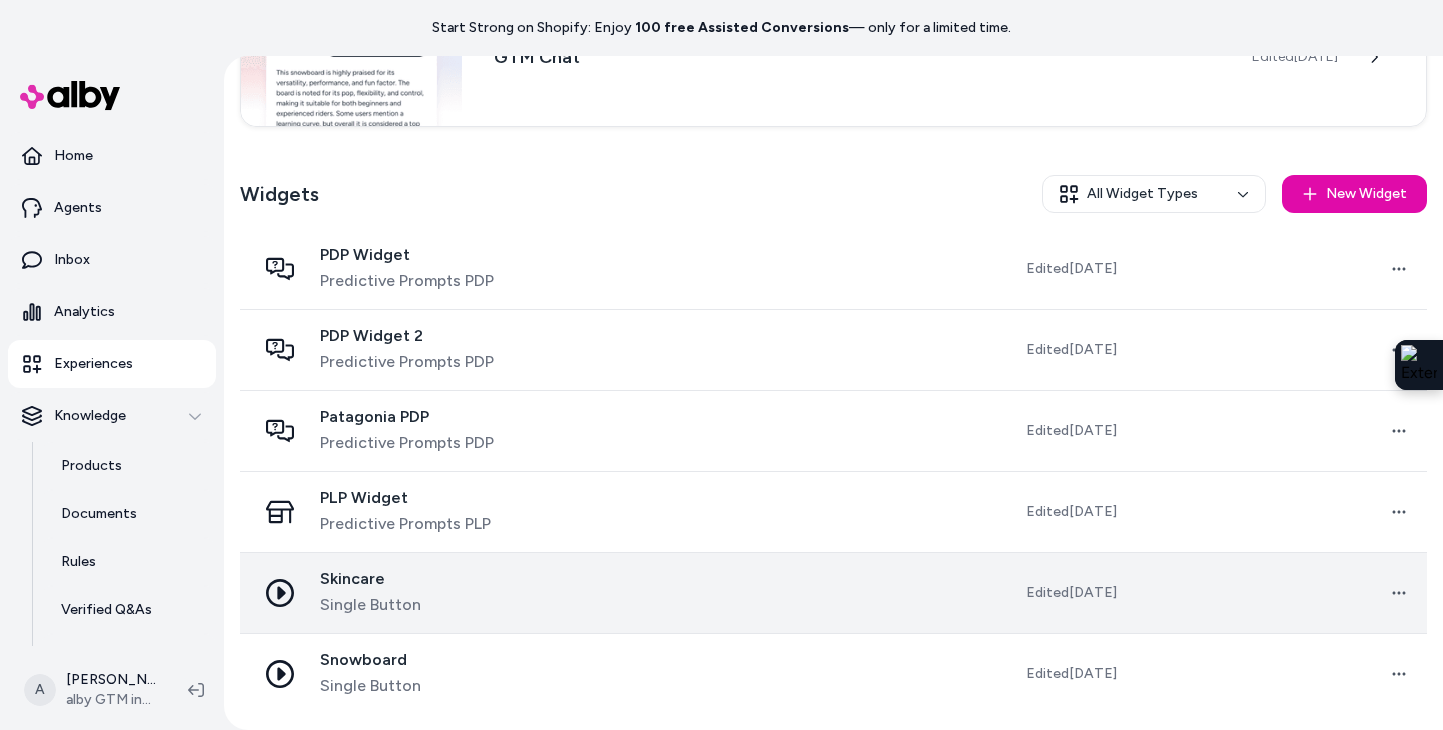 click on "Skincare Single Button" at bounding box center (419, 593) 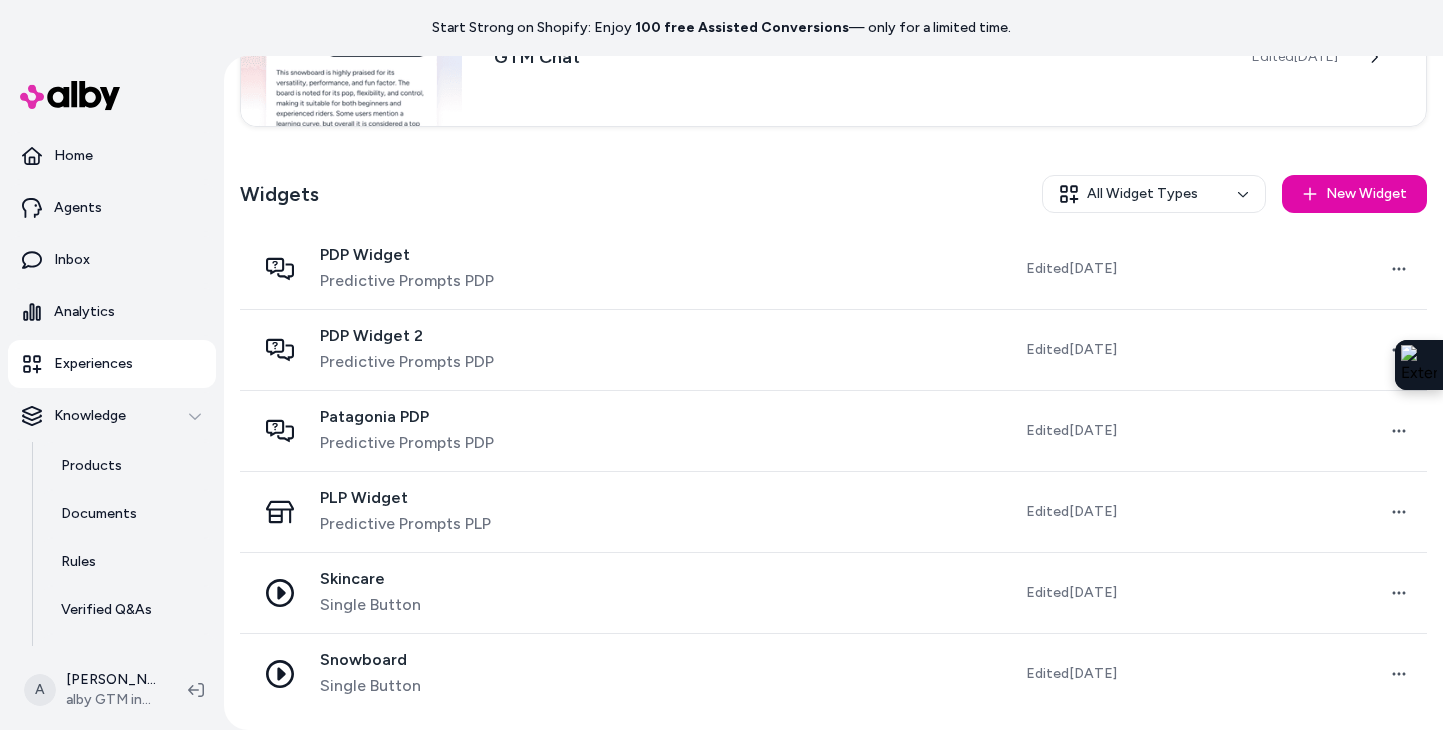 scroll, scrollTop: 0, scrollLeft: 0, axis: both 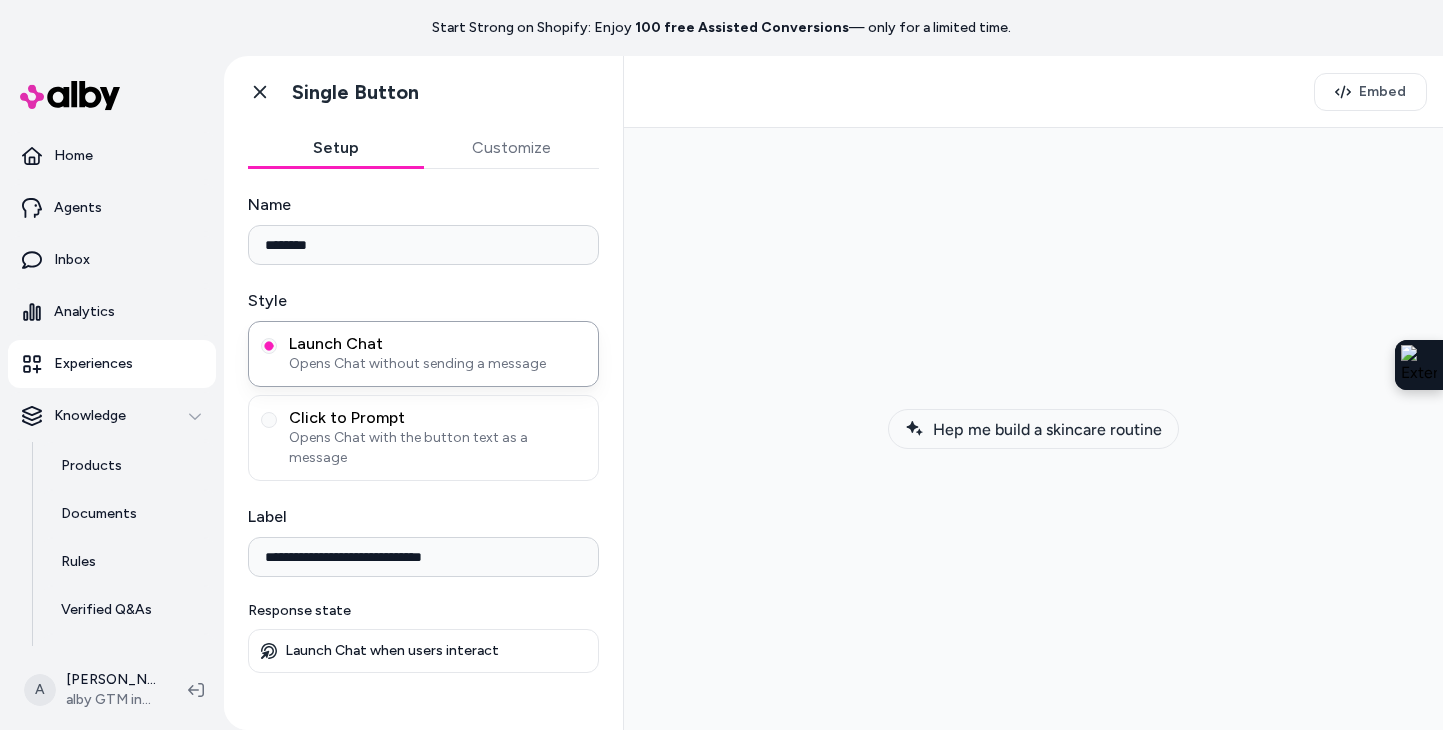 click on "Hep me build a skincare routine" at bounding box center [1047, 429] 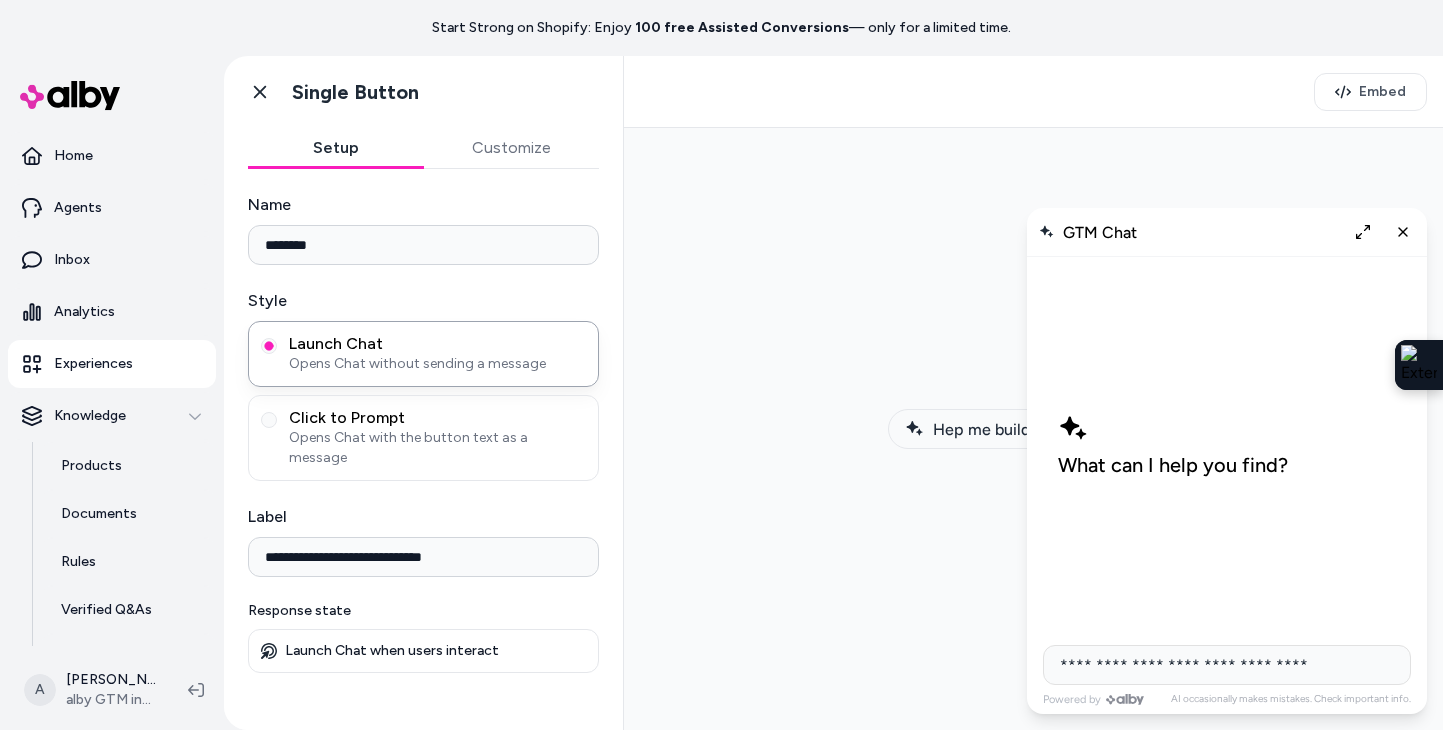 type on "**********" 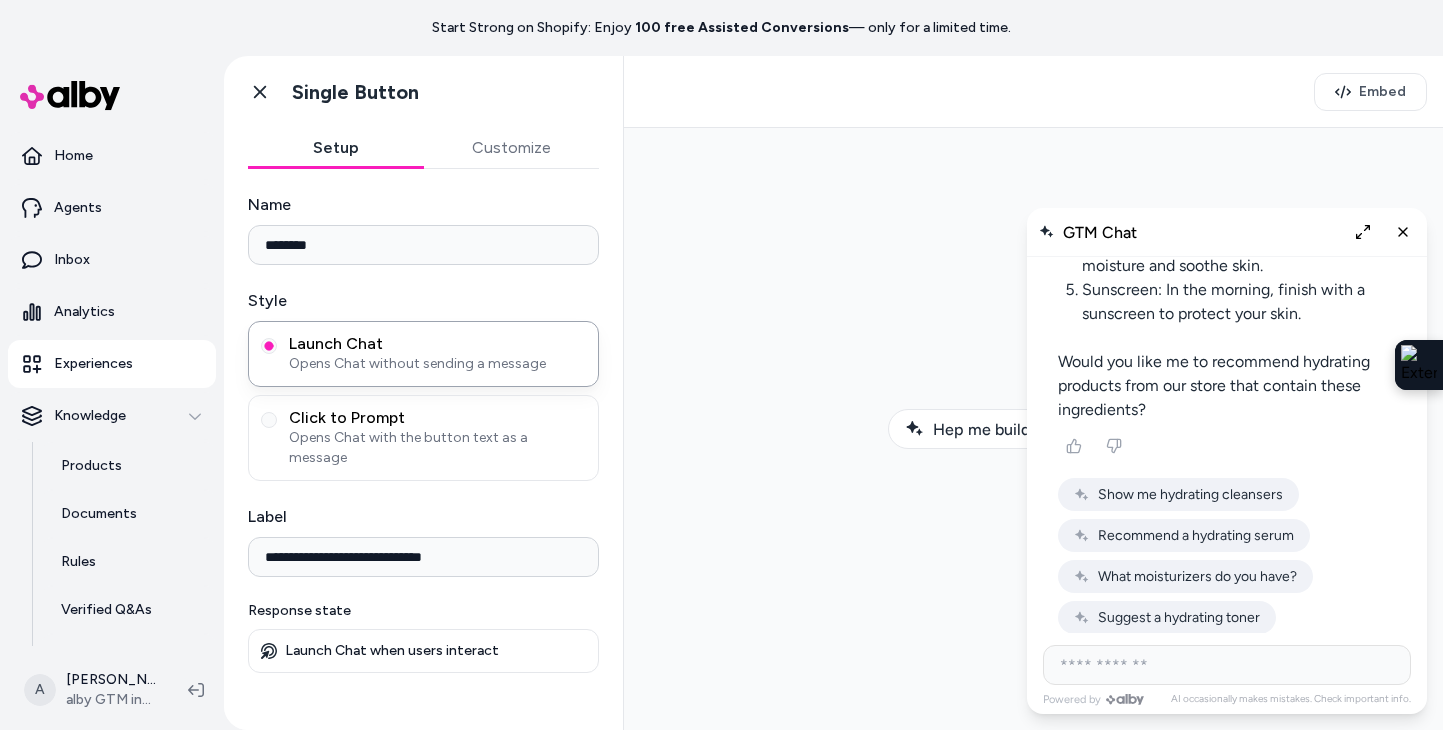 scroll, scrollTop: 562, scrollLeft: 0, axis: vertical 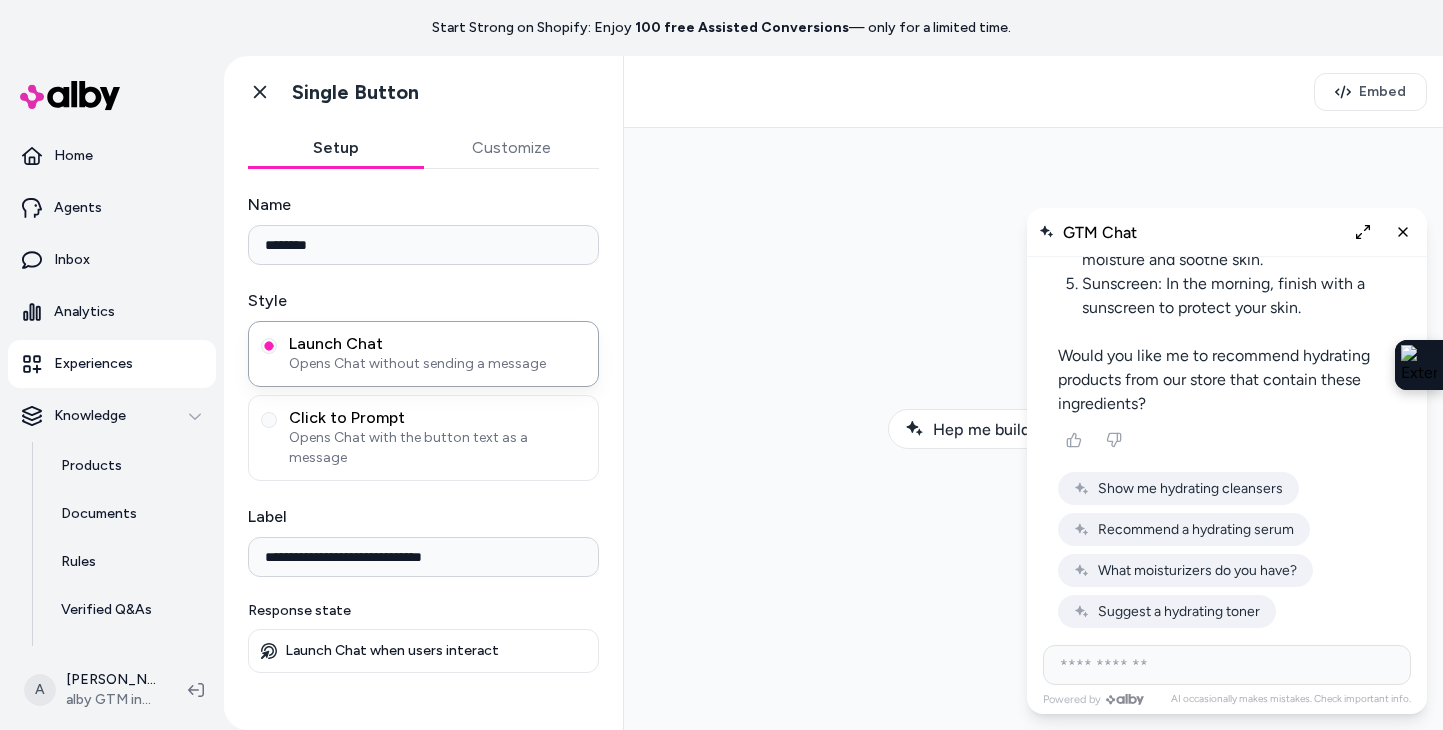 click on "Show me hydrating cleansers" at bounding box center [1138, 477] 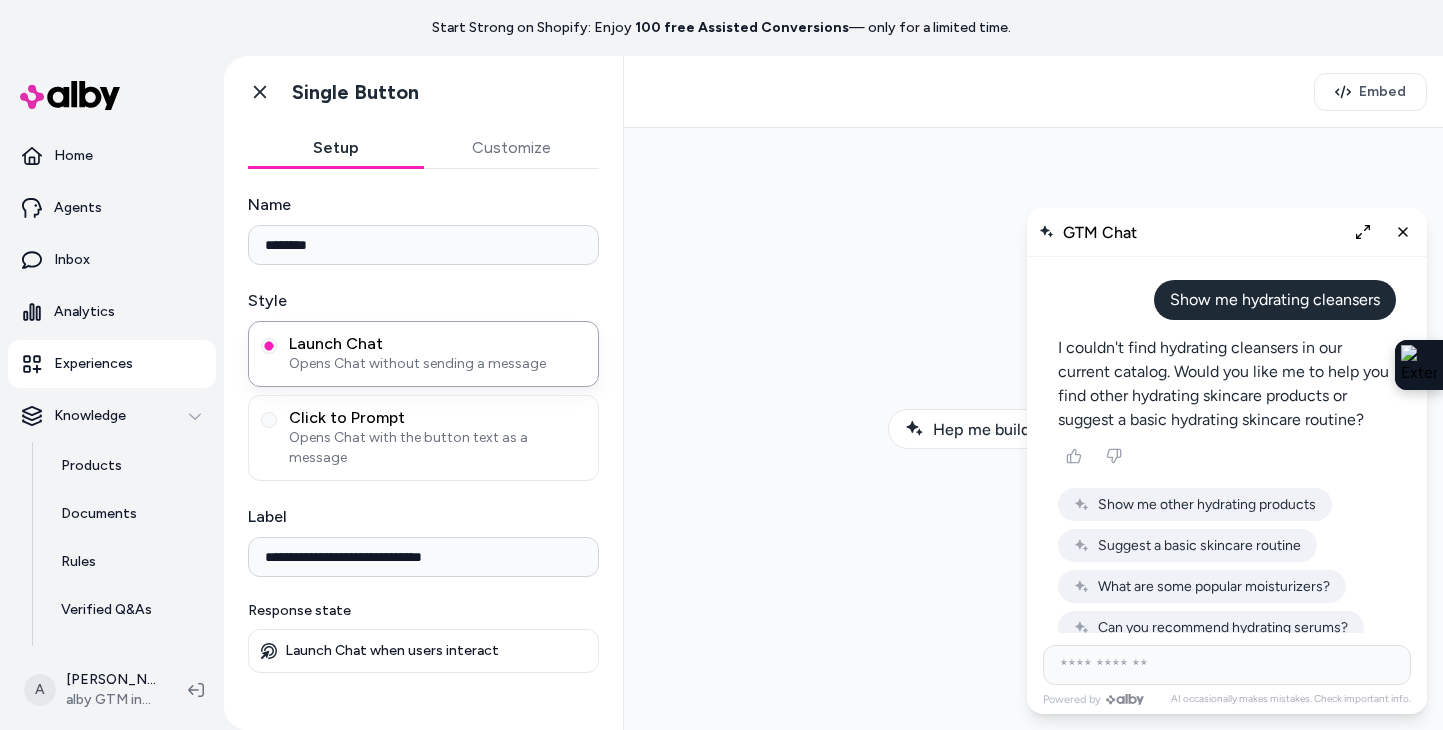 scroll, scrollTop: 743, scrollLeft: 0, axis: vertical 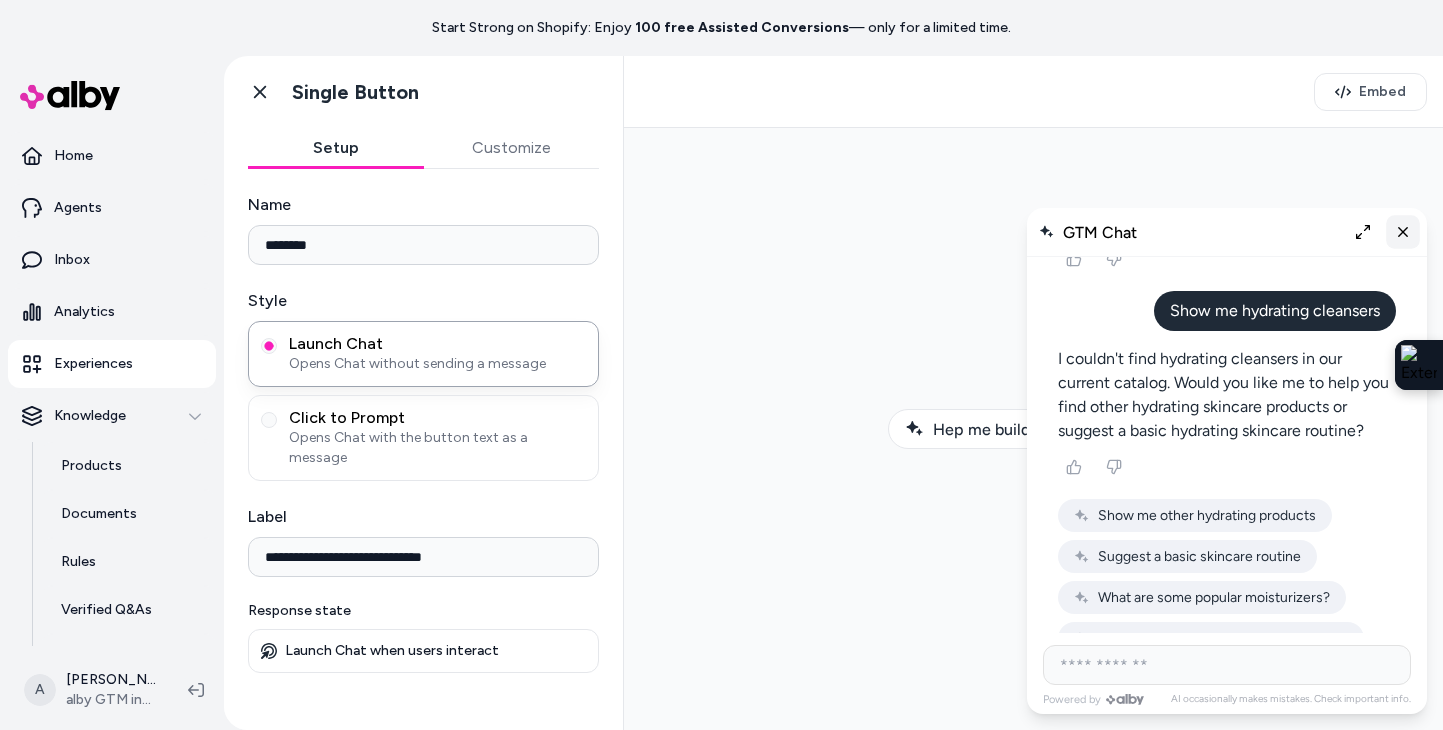 click 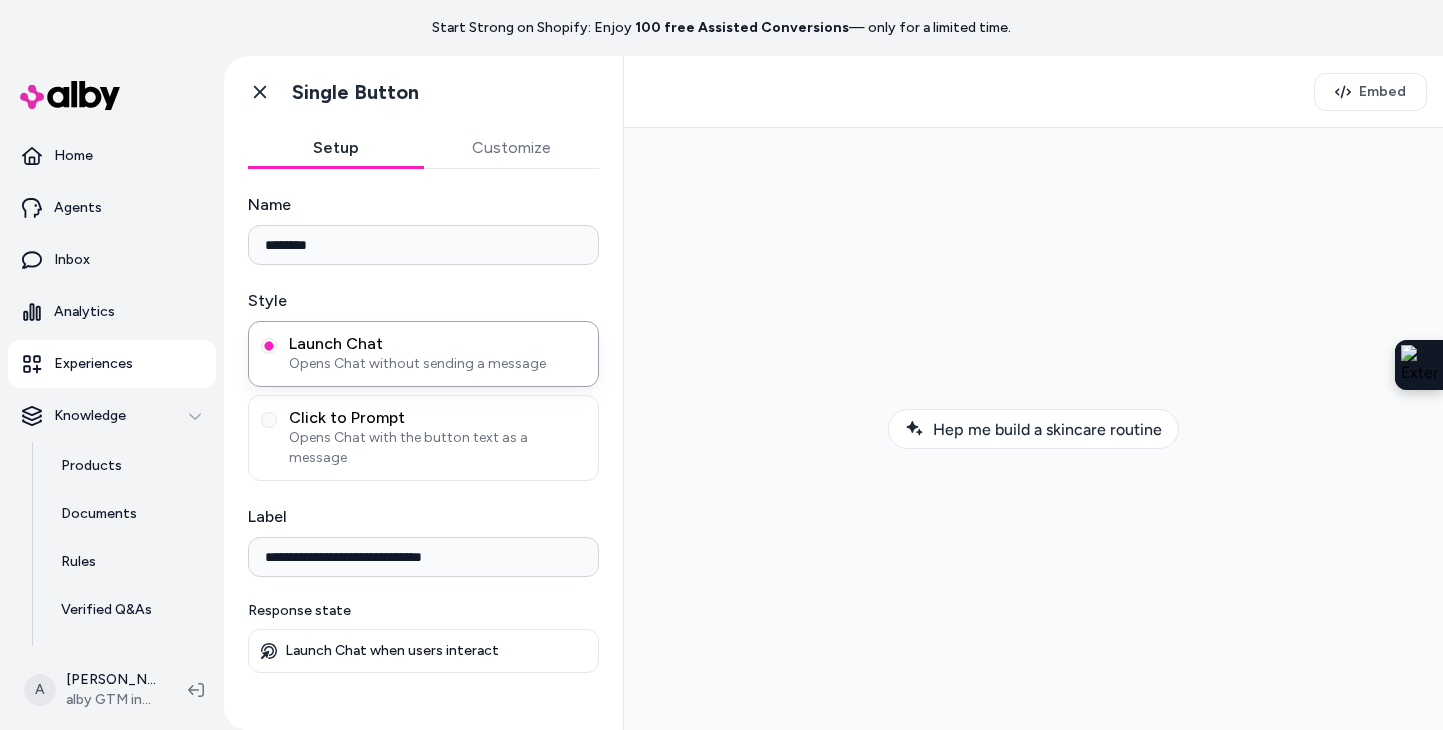 click on "Experiences" at bounding box center [112, 364] 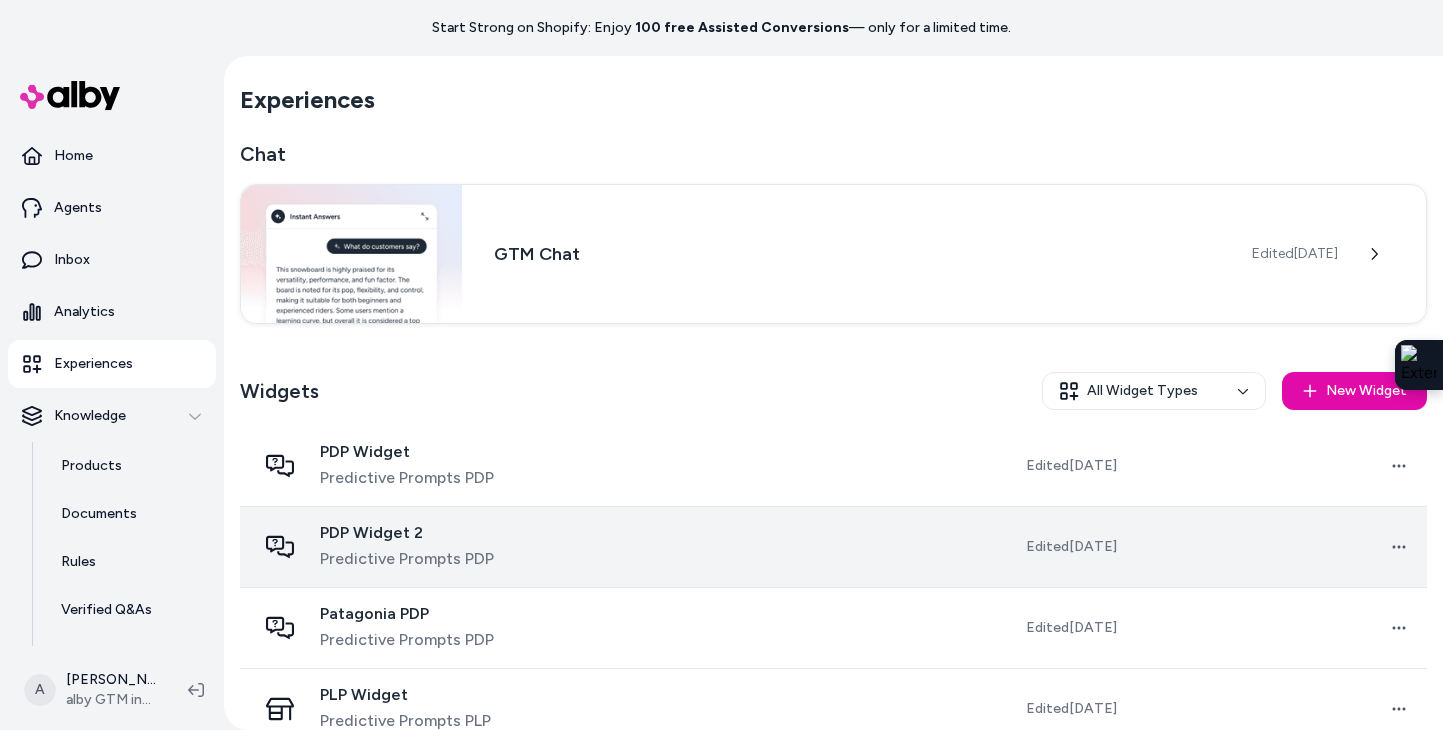 scroll, scrollTop: 197, scrollLeft: 0, axis: vertical 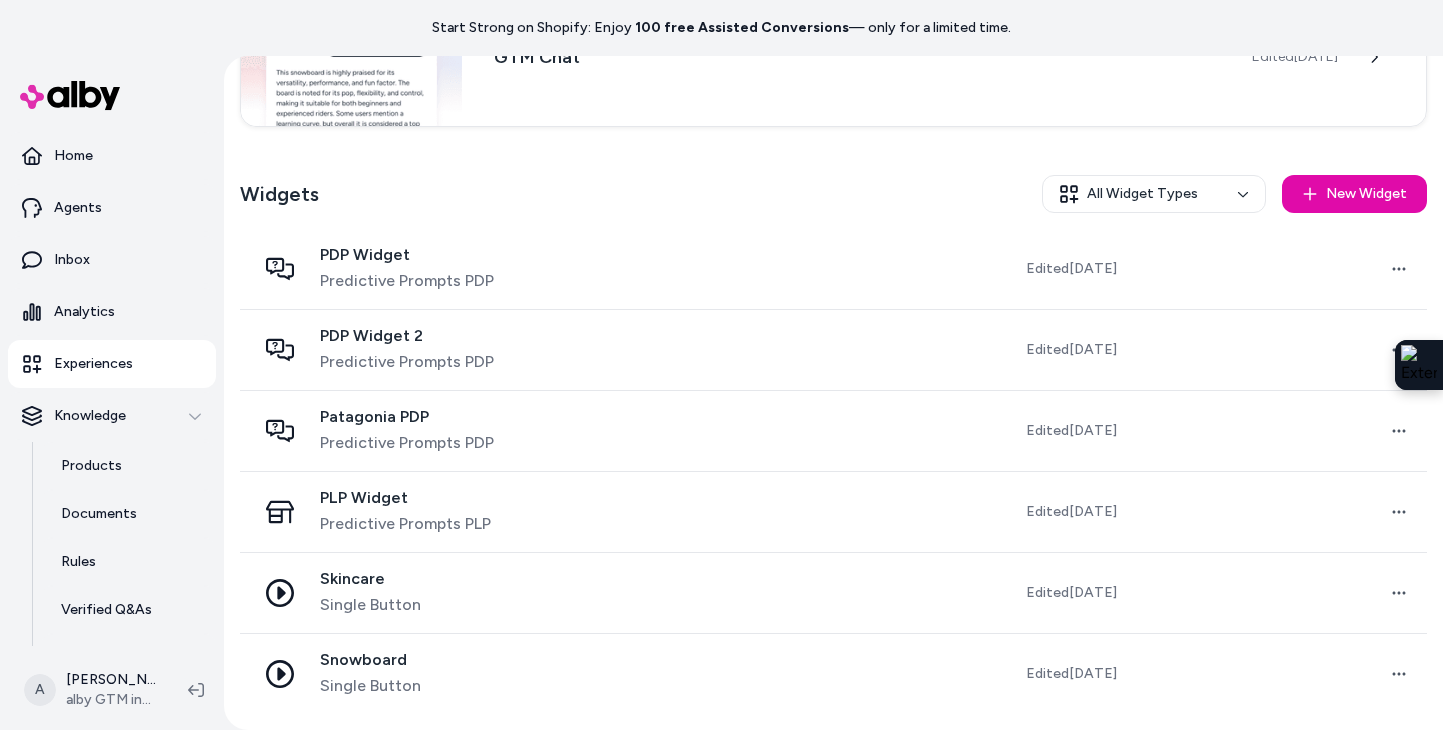 click on "Single Button" at bounding box center [370, 686] 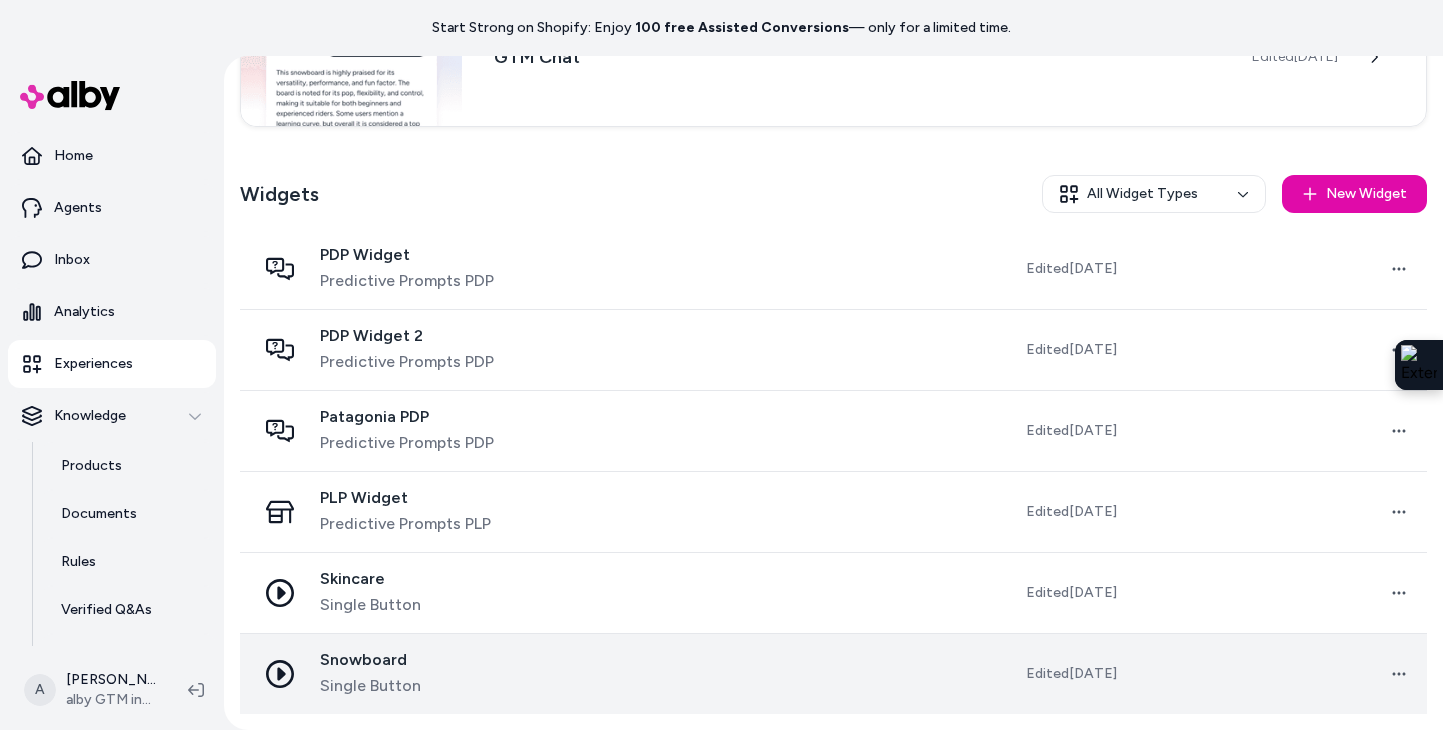 scroll, scrollTop: 0, scrollLeft: 0, axis: both 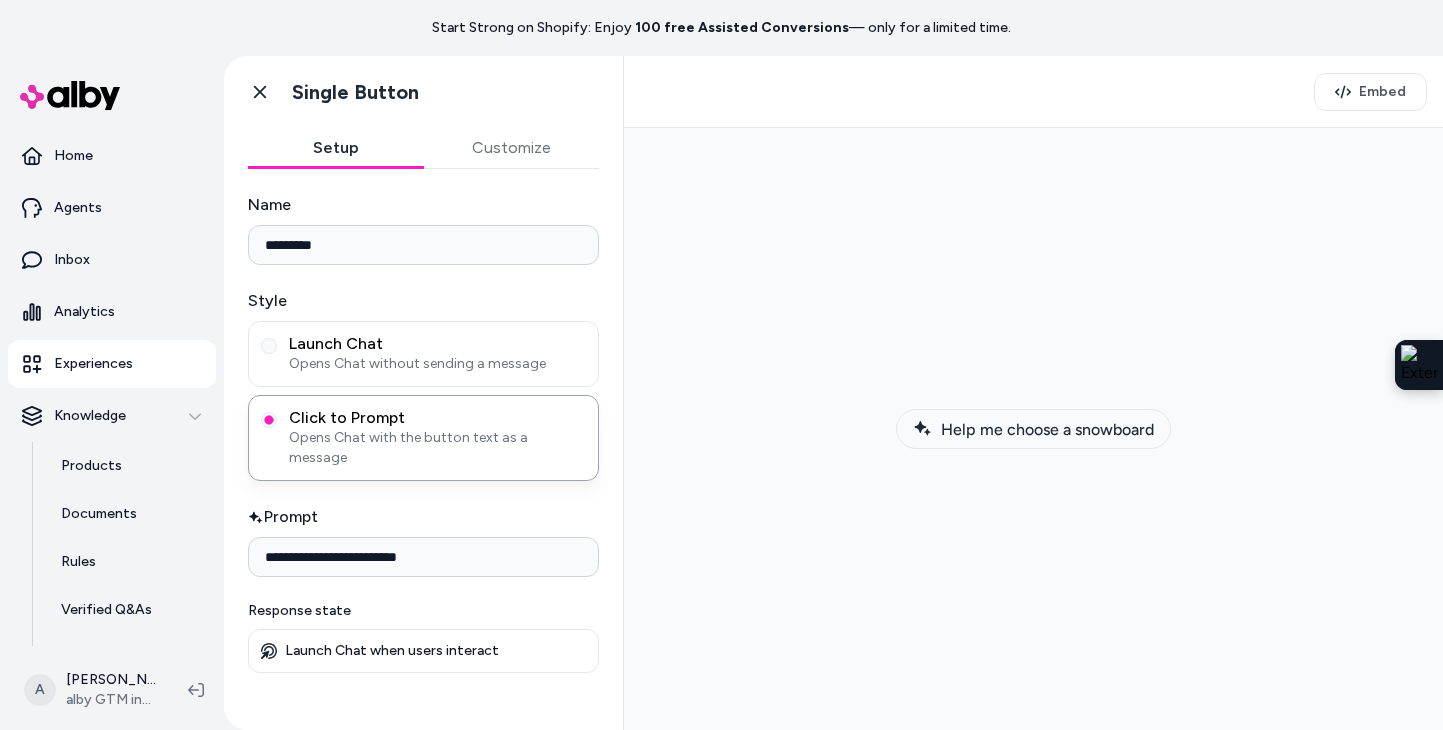 click on "Help me choose a snowboard" at bounding box center [1033, 429] 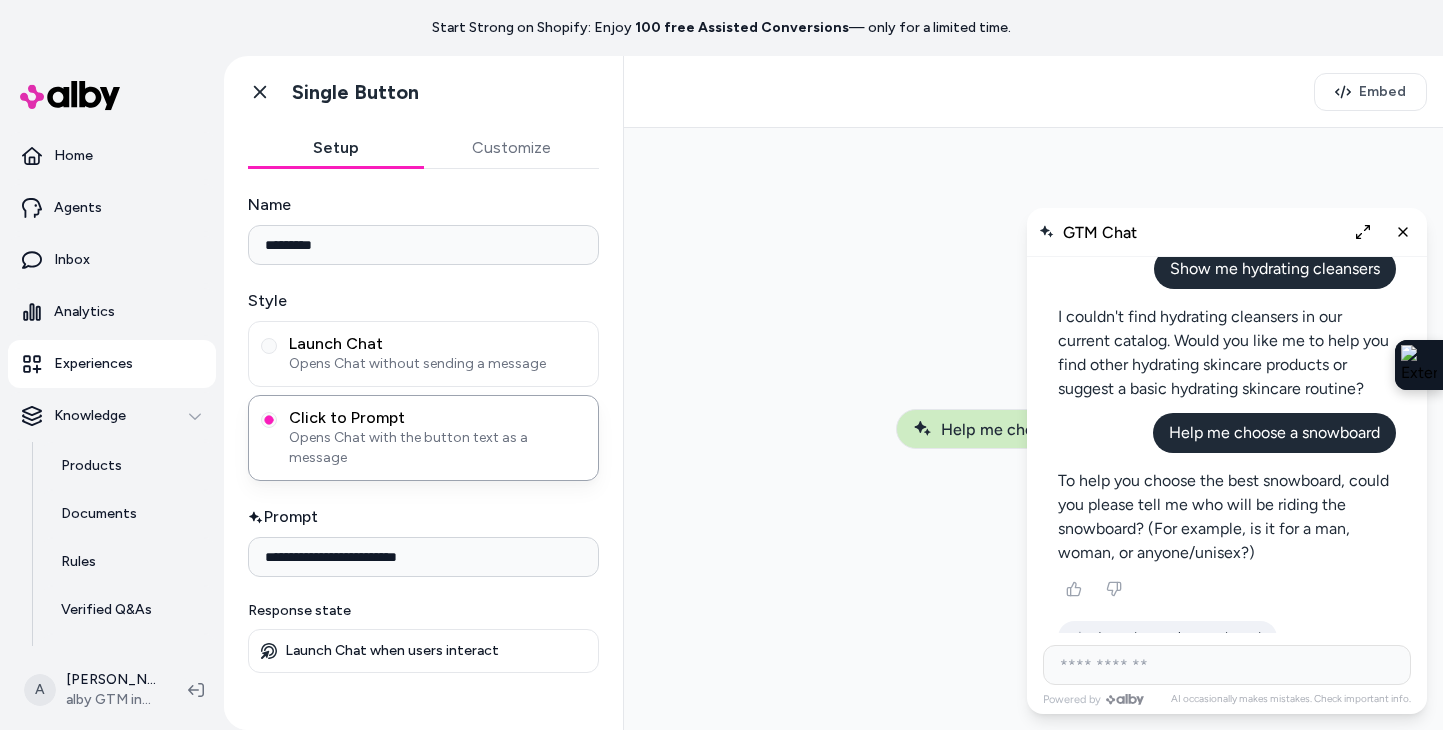 scroll, scrollTop: 857, scrollLeft: 0, axis: vertical 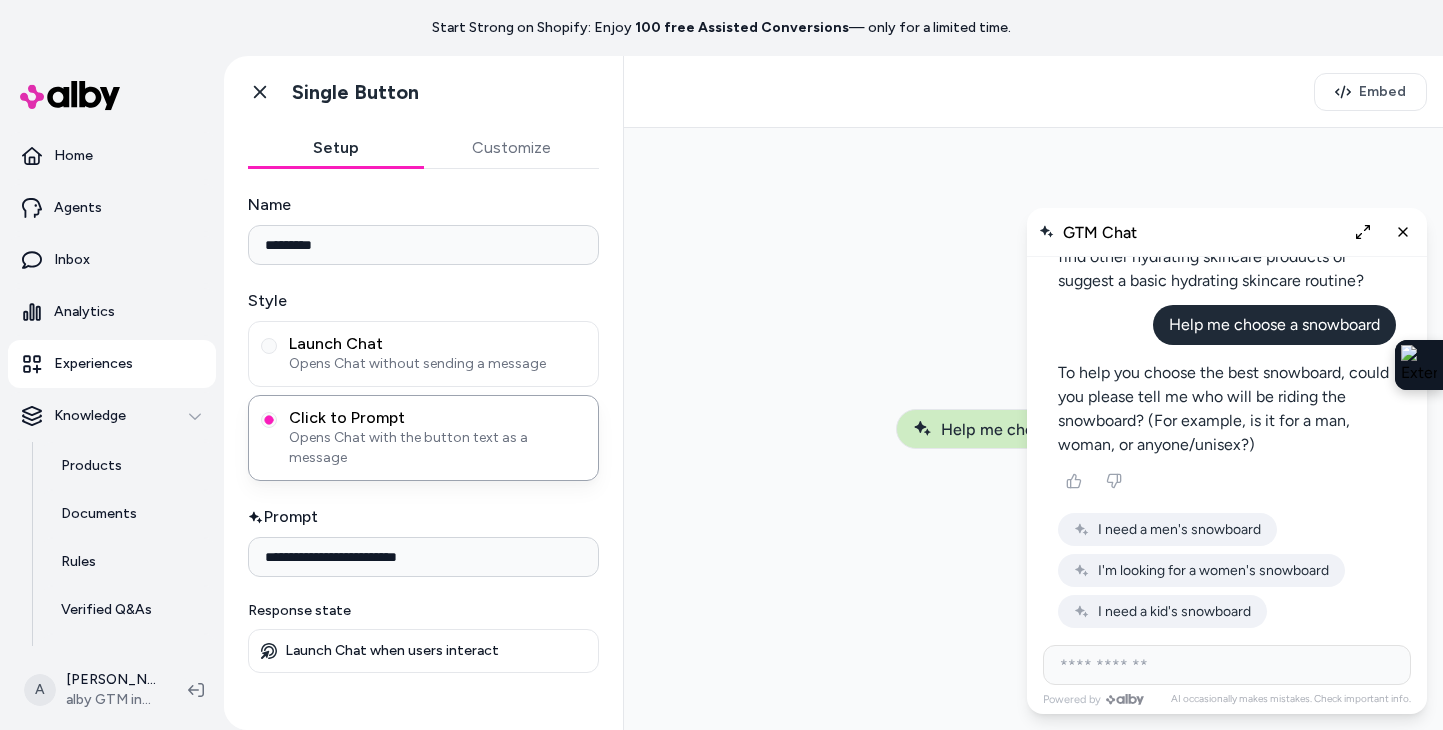 click on "I'm looking for a women's snowboard" at bounding box center [1213, 570] 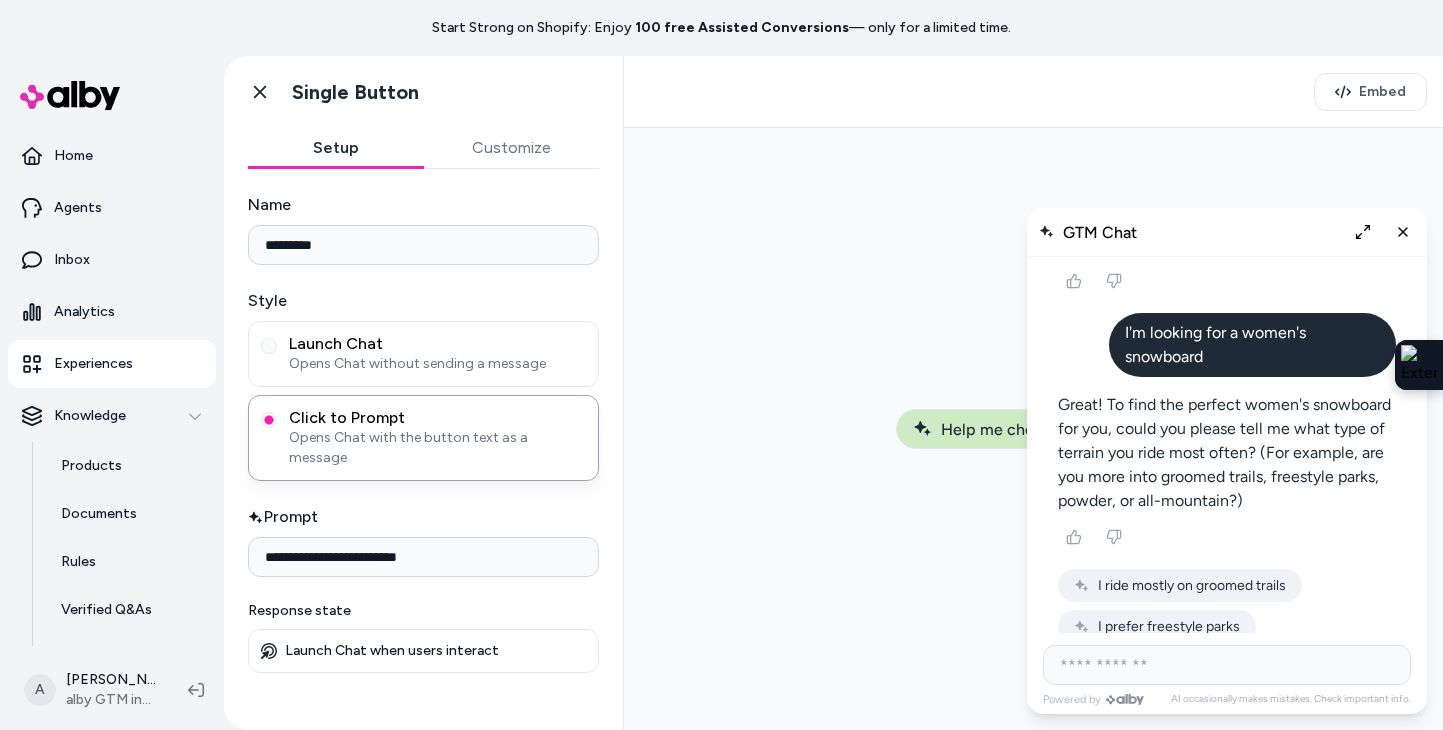 scroll, scrollTop: 1089, scrollLeft: 0, axis: vertical 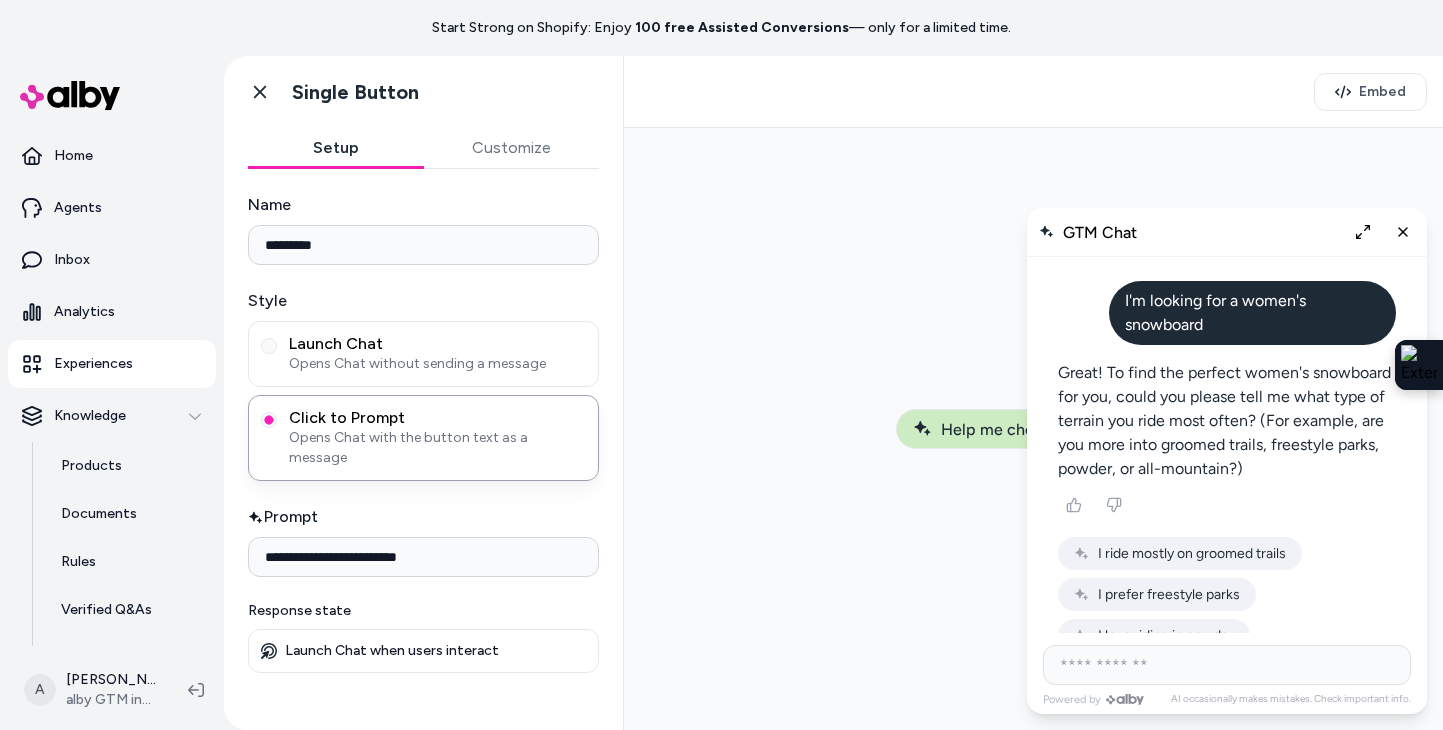click on "I love riding in powder" at bounding box center (1037, 613) 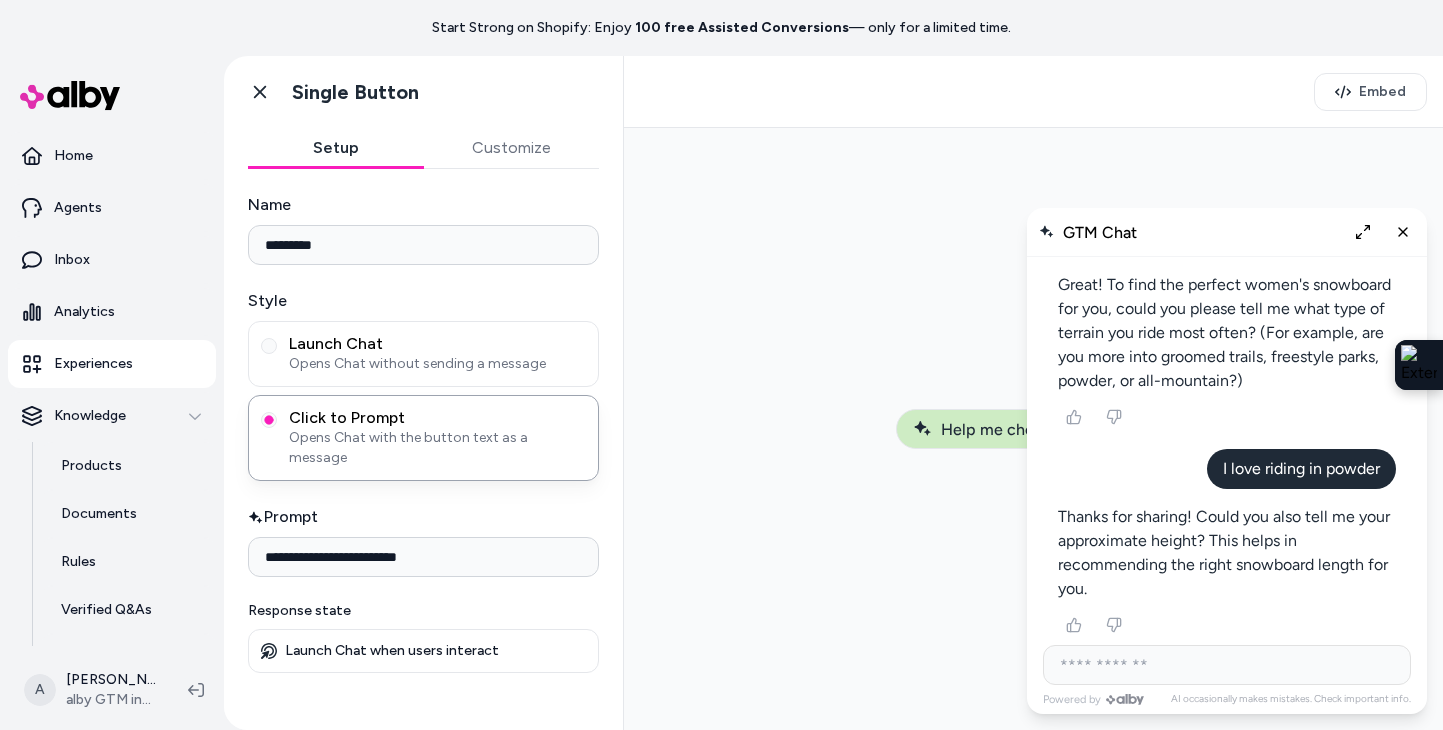 scroll, scrollTop: 1191, scrollLeft: 0, axis: vertical 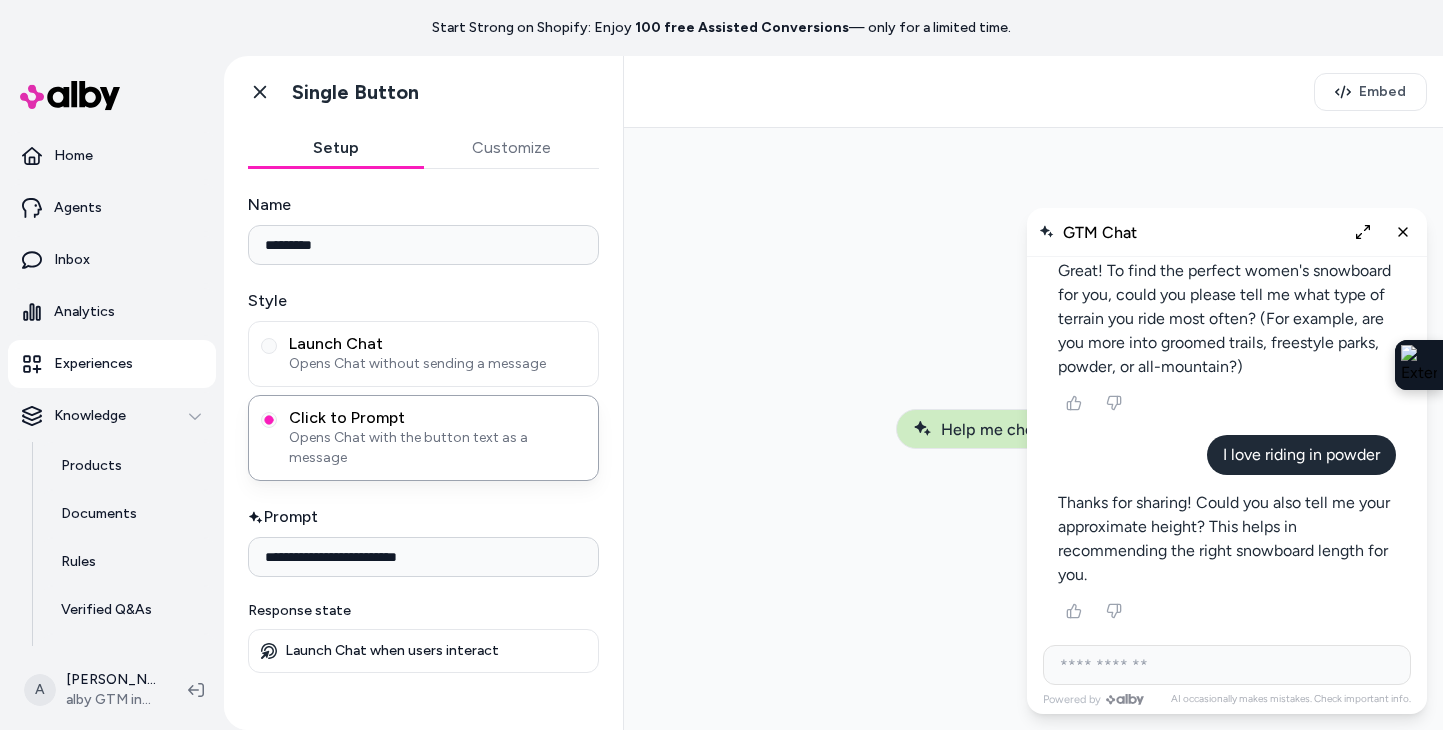 click on "I'm shorter than 5'5"" at bounding box center (1014, 675) 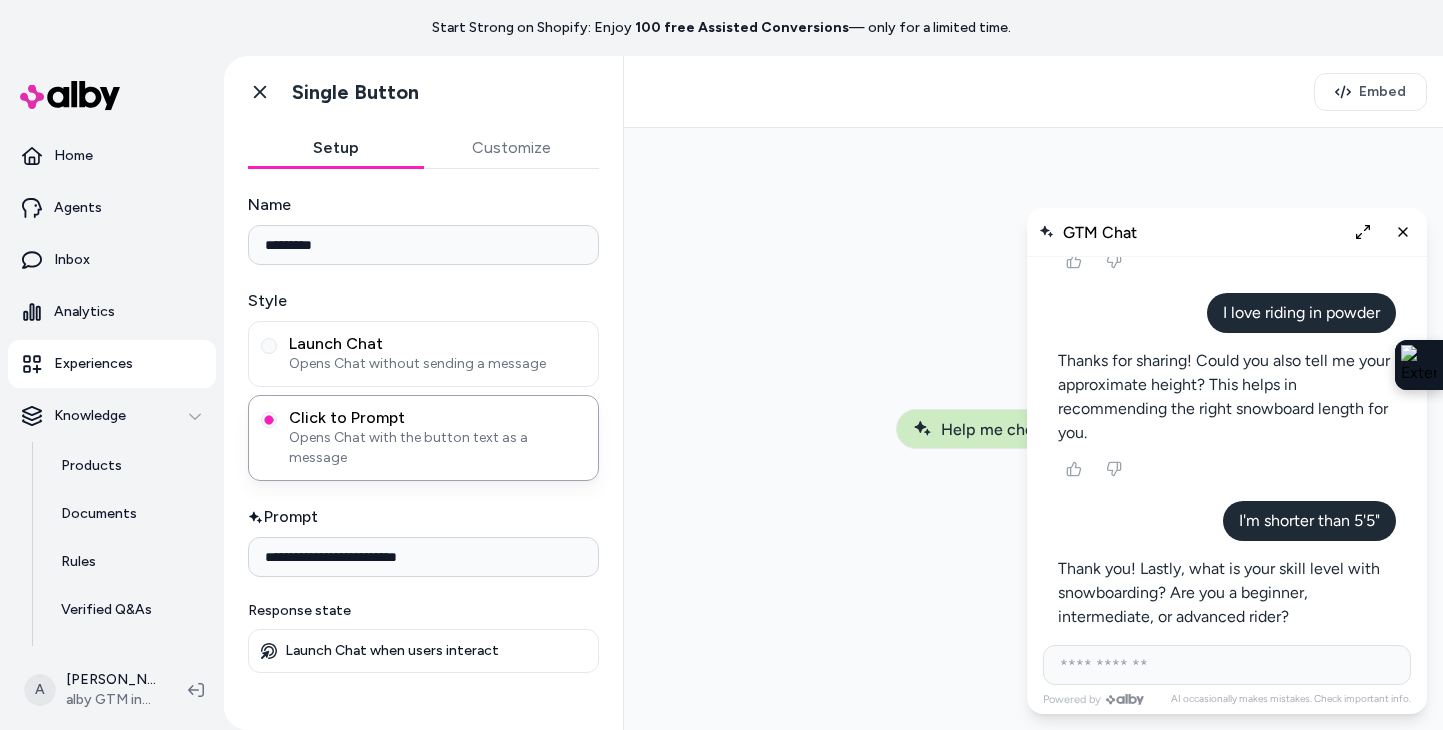 scroll, scrollTop: 1375, scrollLeft: 0, axis: vertical 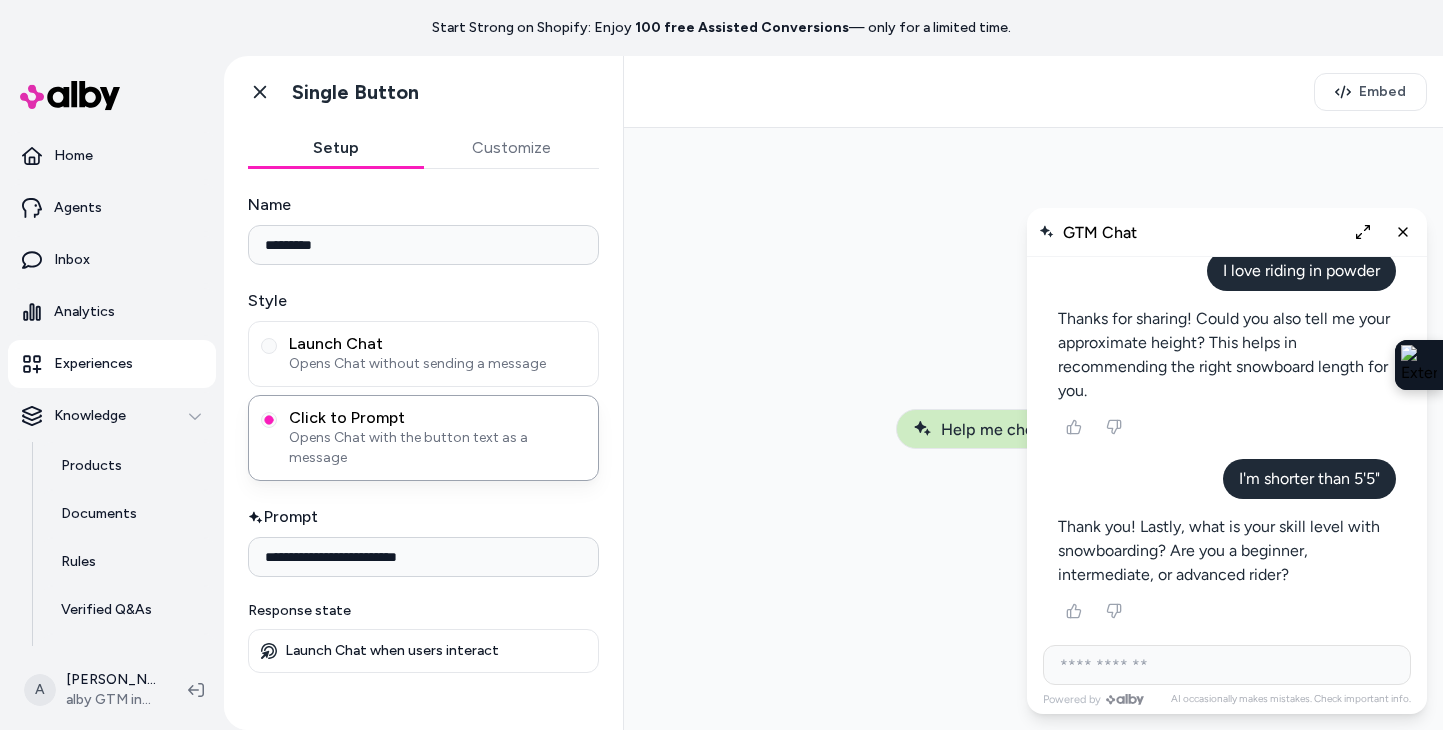 click on "I'm a beginner" at bounding box center (854, 579) 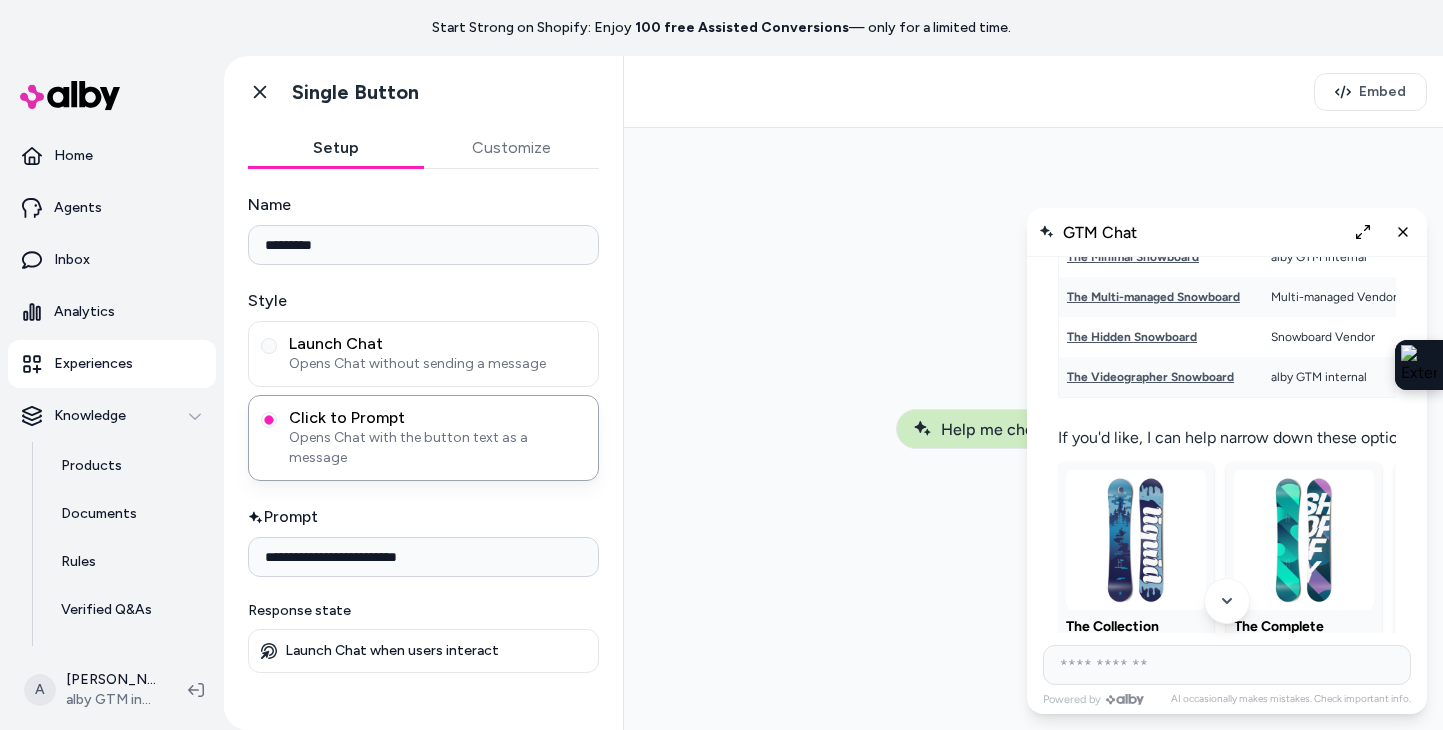 scroll, scrollTop: 2099, scrollLeft: 0, axis: vertical 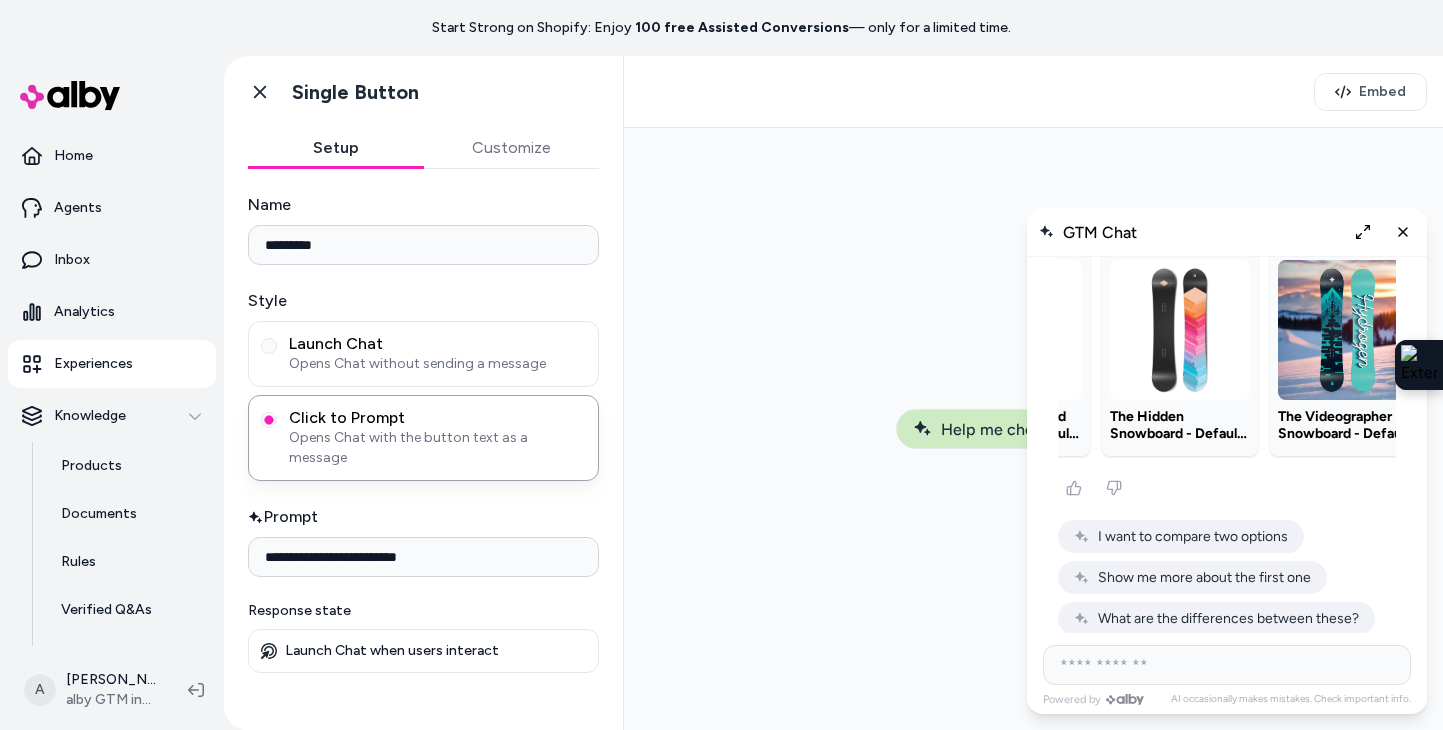 click on "I want to compare two options" at bounding box center [214, -1276] 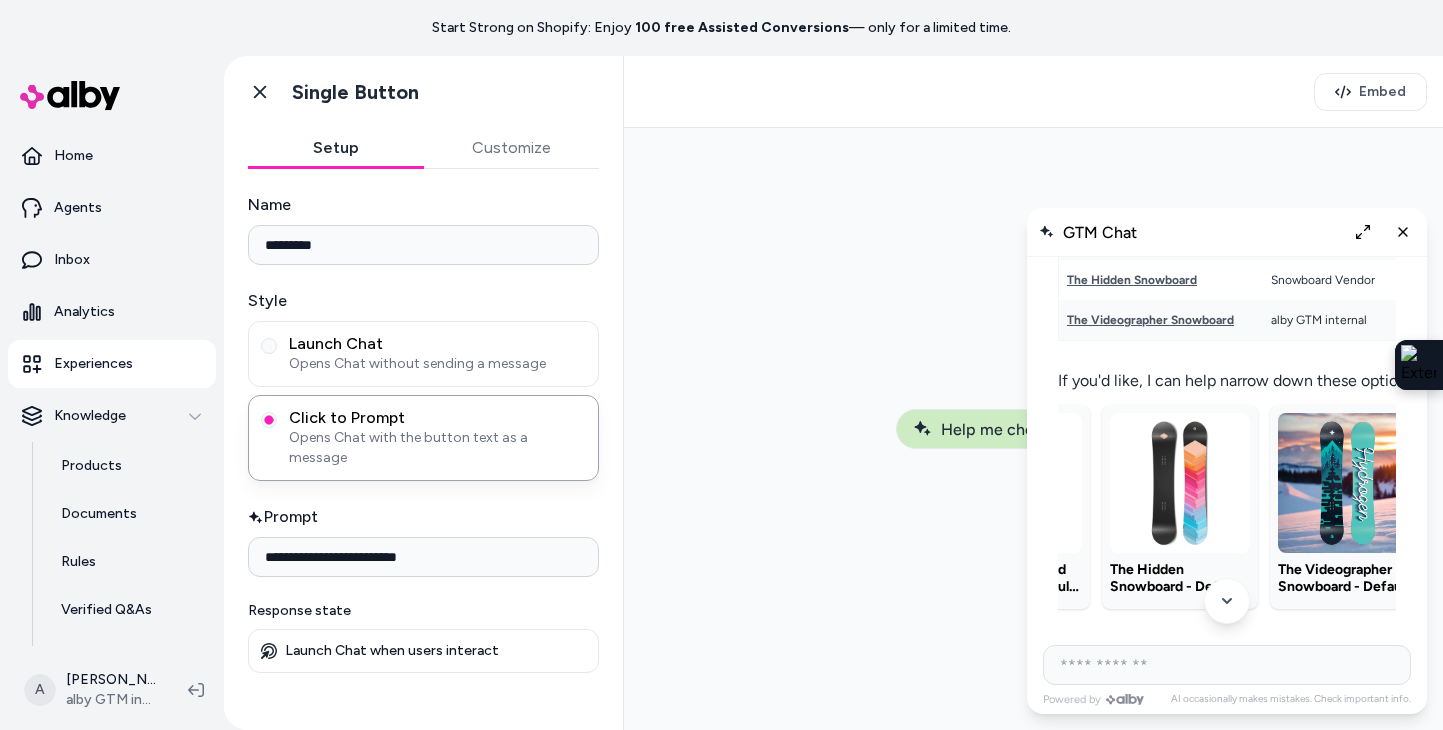scroll, scrollTop: 2129, scrollLeft: 0, axis: vertical 